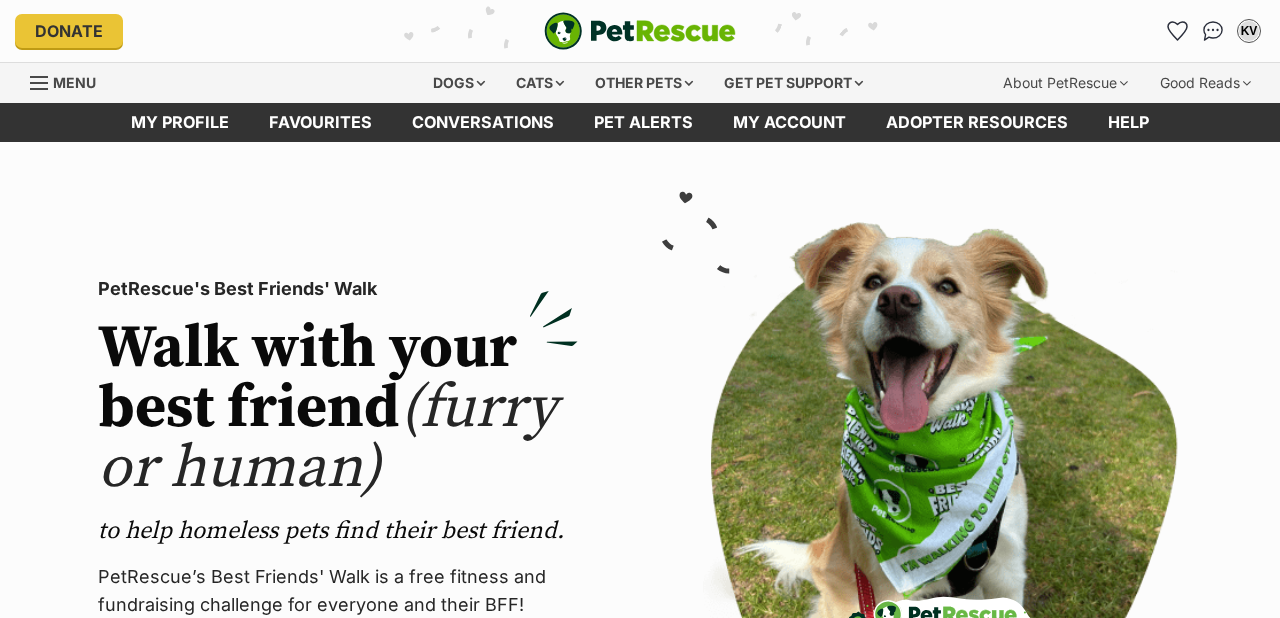 scroll, scrollTop: 0, scrollLeft: 0, axis: both 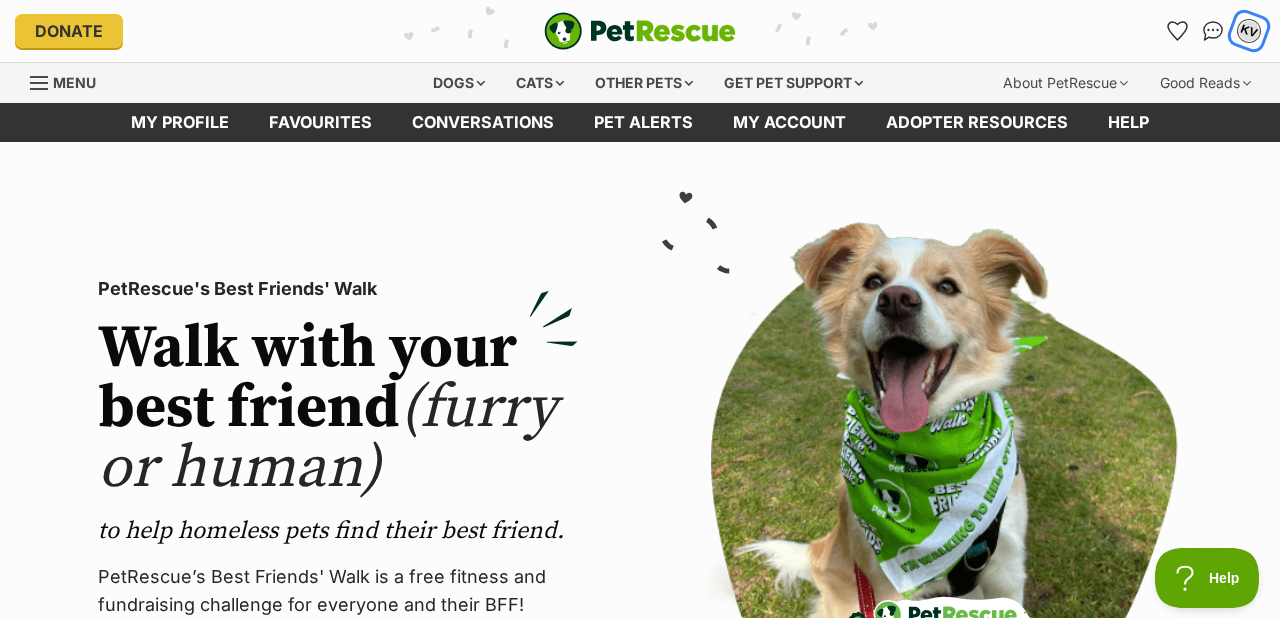 click on "KV" at bounding box center [1249, 31] 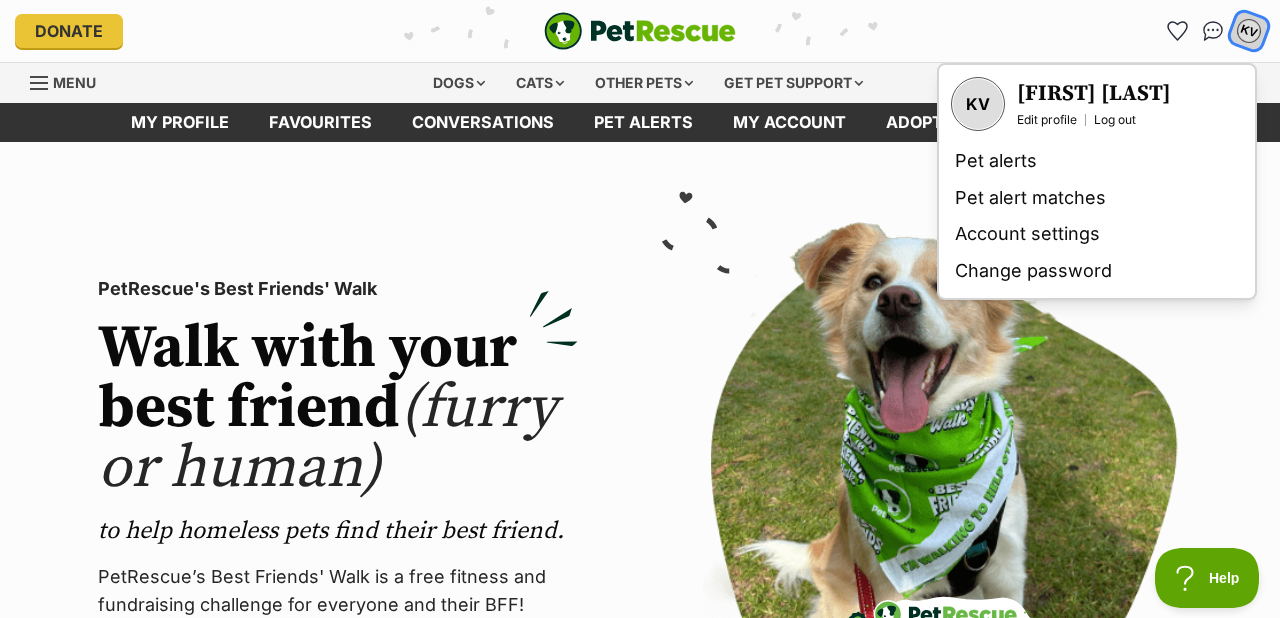 scroll, scrollTop: 0, scrollLeft: 0, axis: both 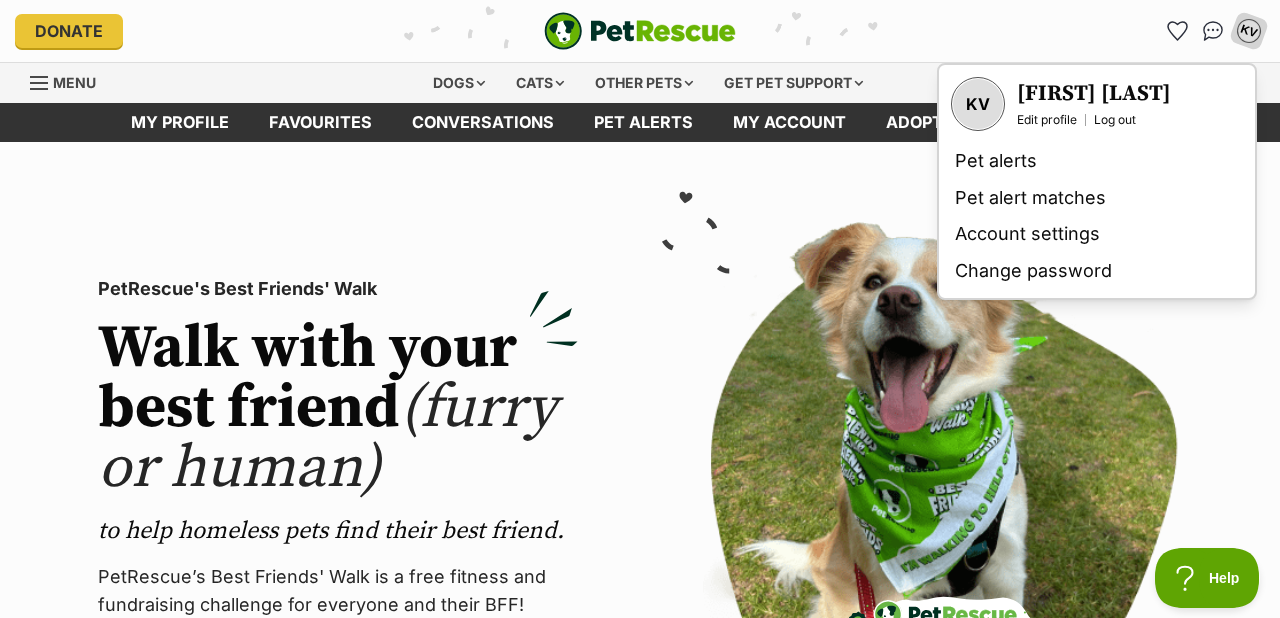 click on "[FIRST] [LAST]" at bounding box center [1094, 94] 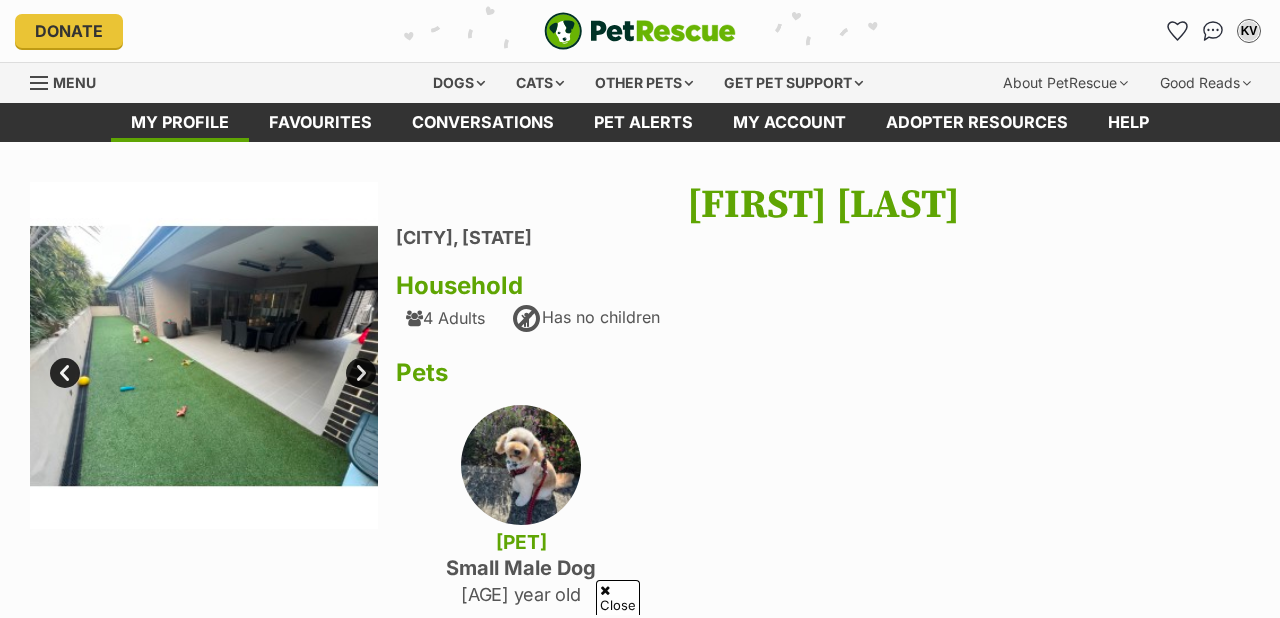click on "Next" at bounding box center (361, 373) 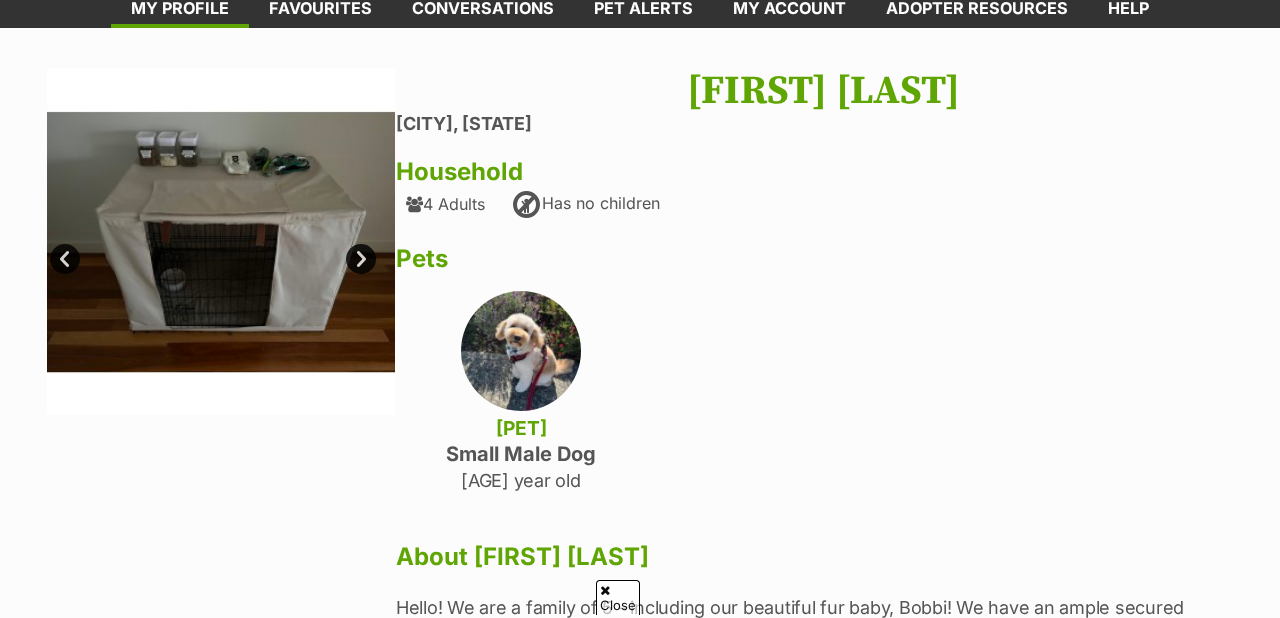 scroll, scrollTop: 114, scrollLeft: 0, axis: vertical 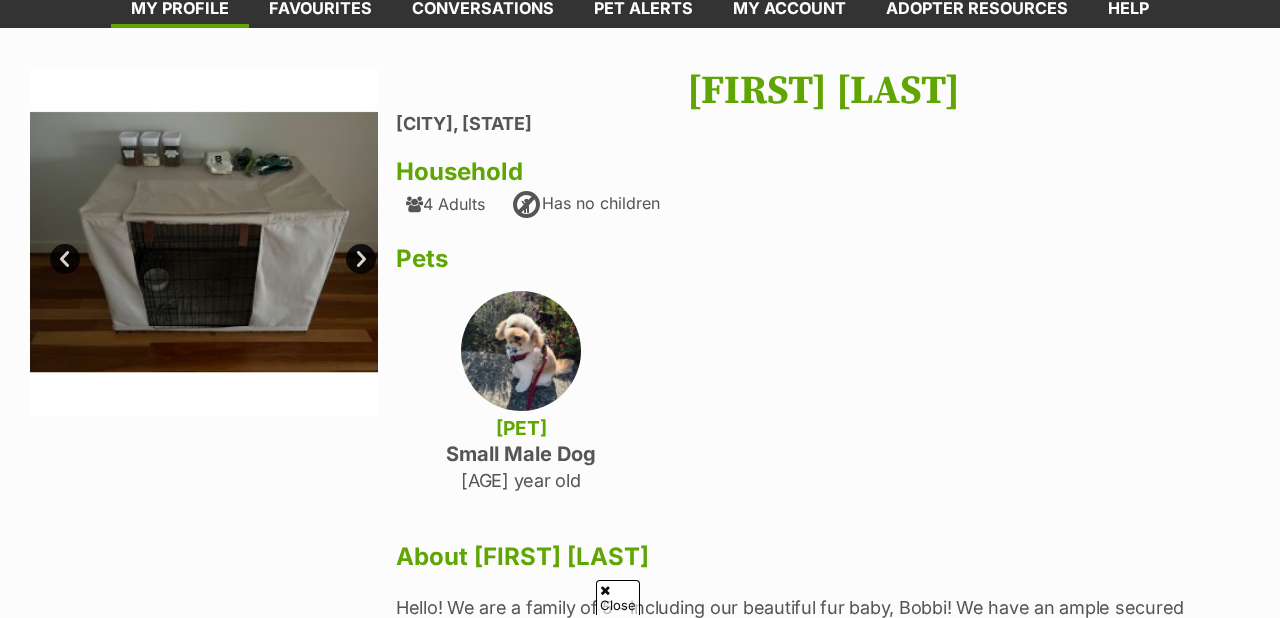 click on "Next" at bounding box center [361, 259] 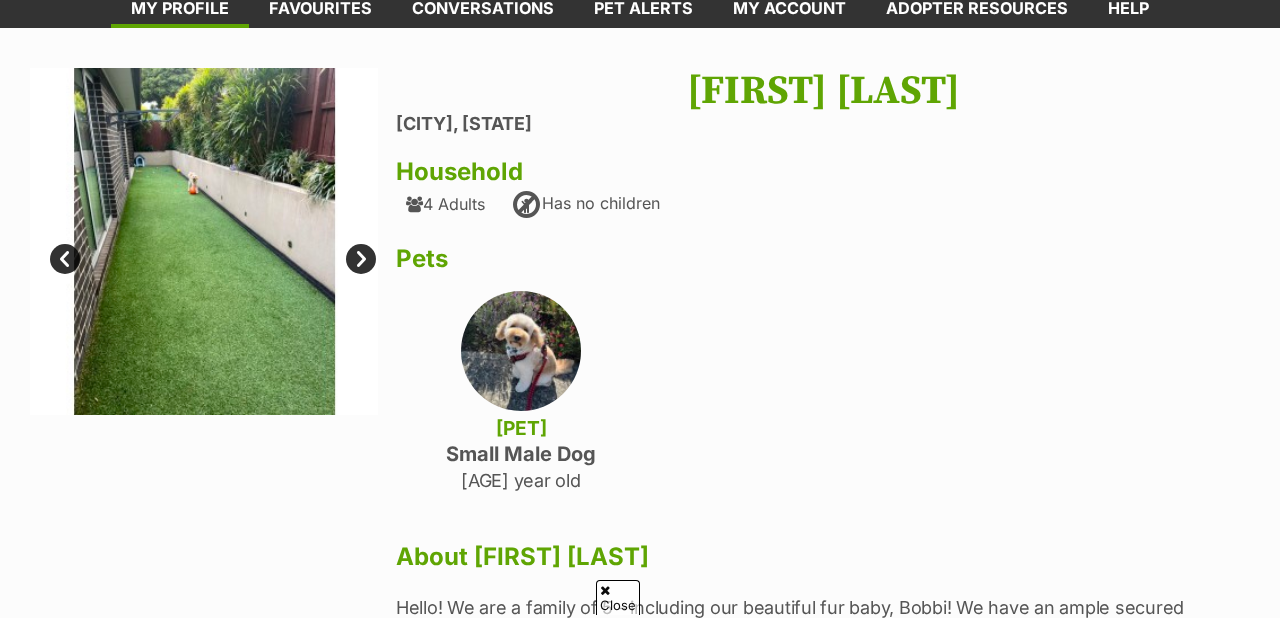 click on "Next" at bounding box center (361, 259) 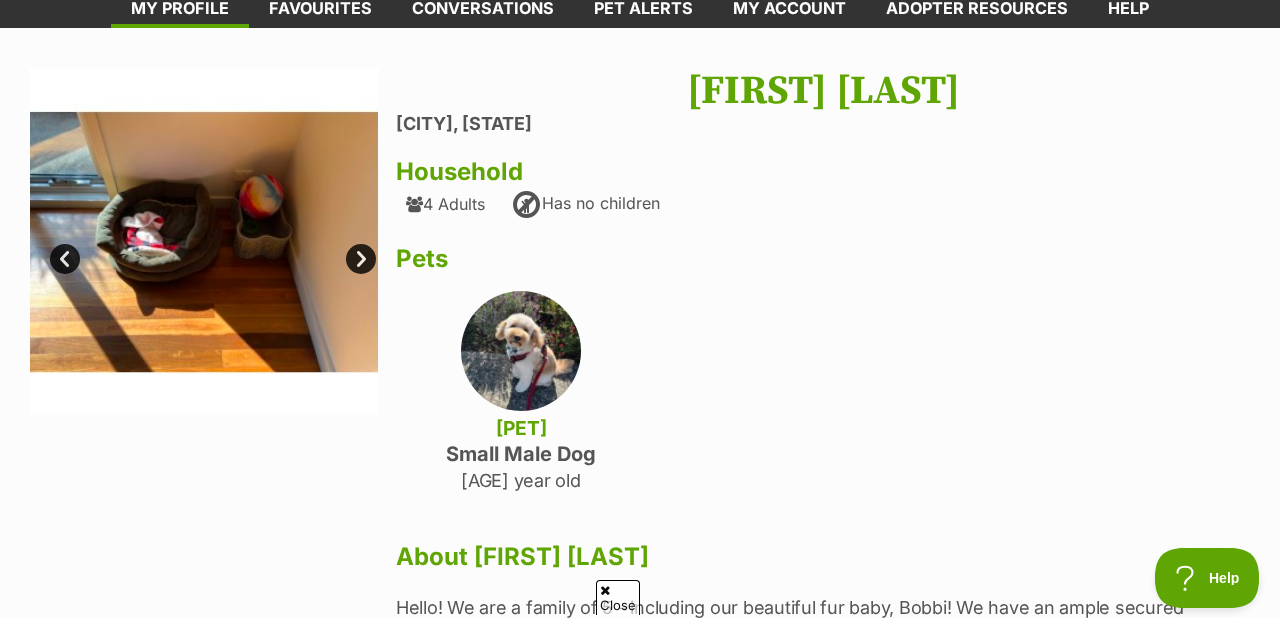 scroll, scrollTop: 0, scrollLeft: 0, axis: both 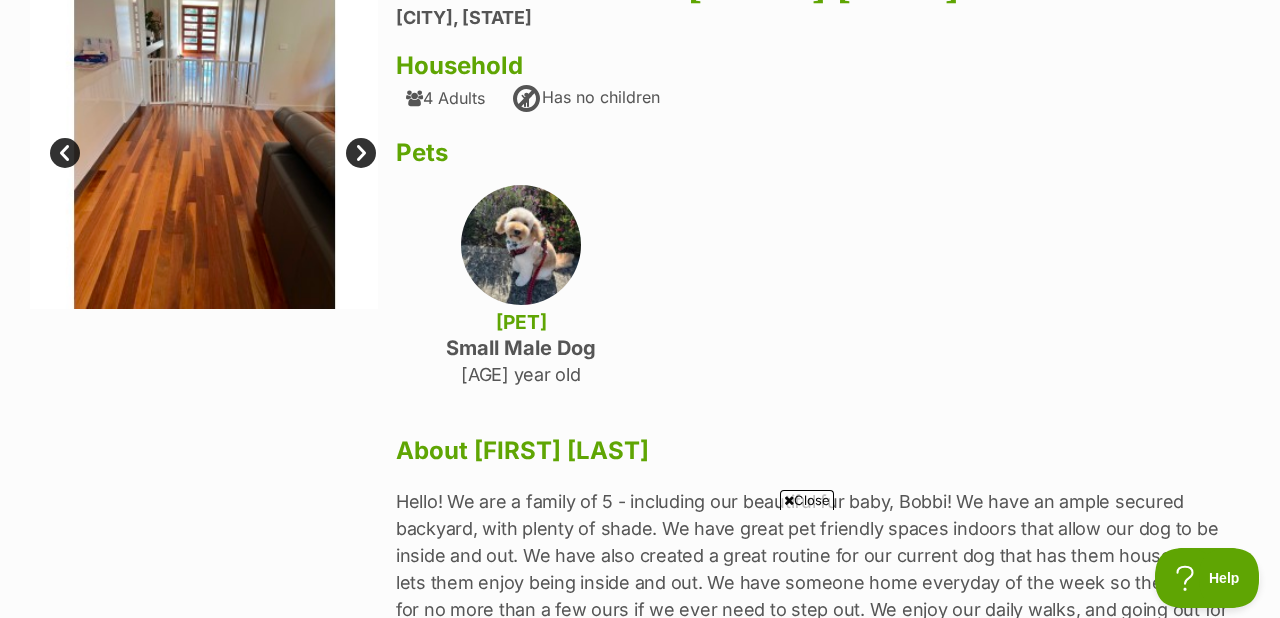 click on "Close" at bounding box center (807, 500) 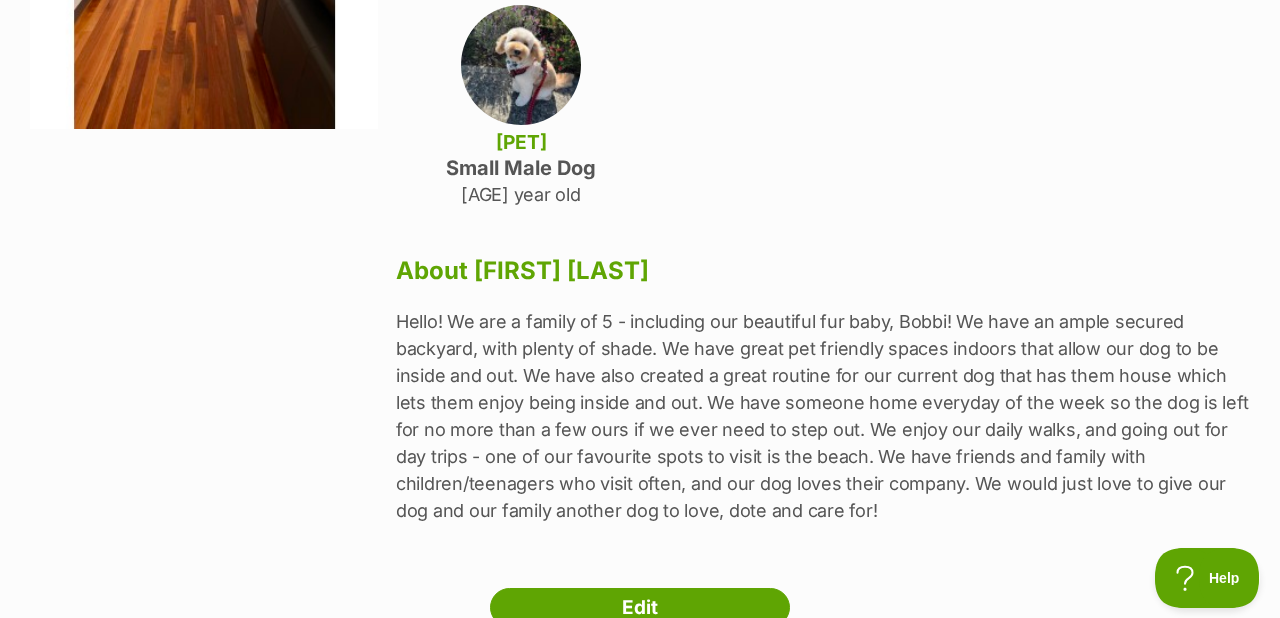 scroll, scrollTop: 813, scrollLeft: 0, axis: vertical 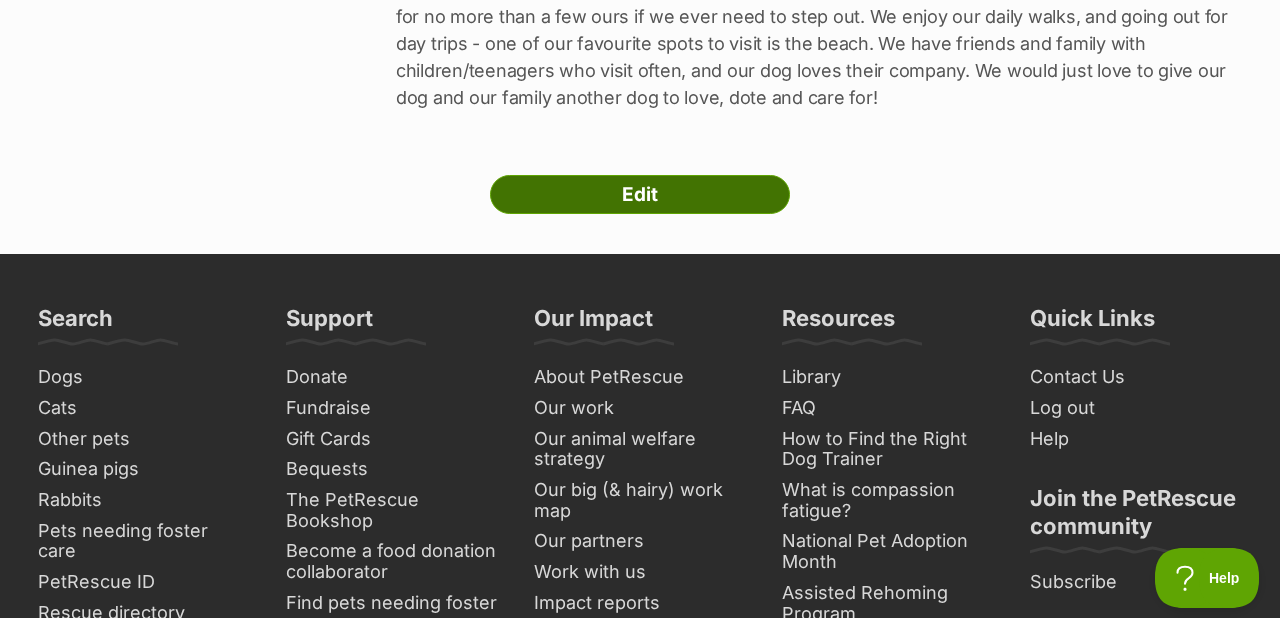 click on "Edit" at bounding box center (640, 195) 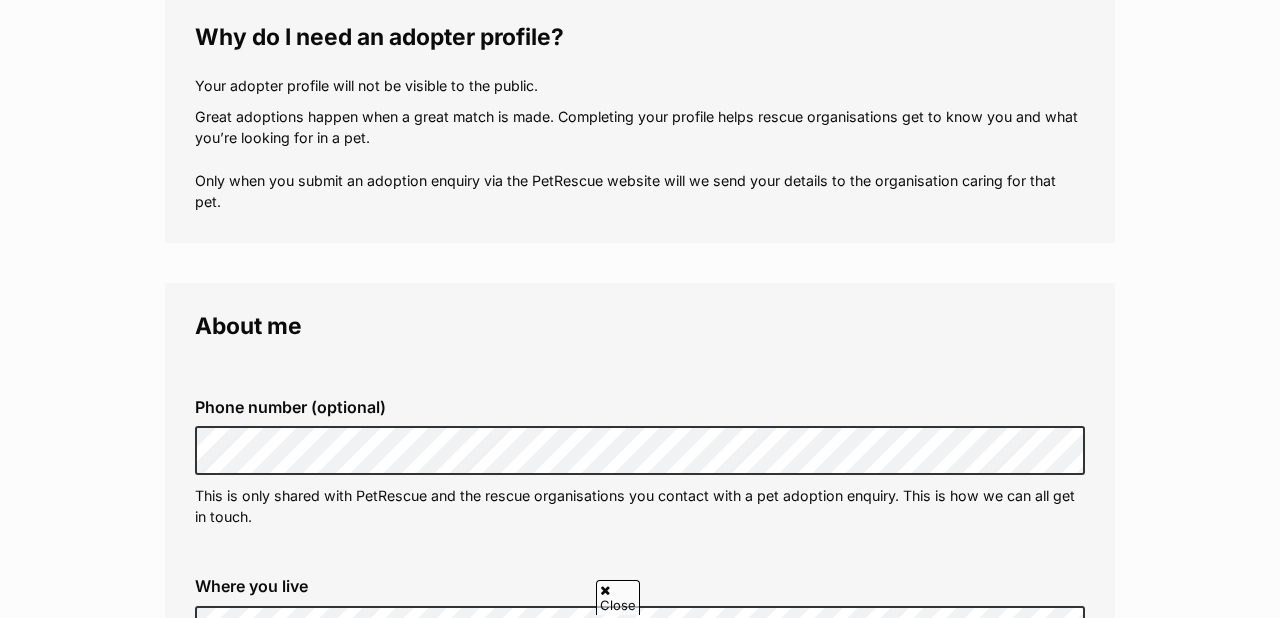 scroll, scrollTop: 475, scrollLeft: 0, axis: vertical 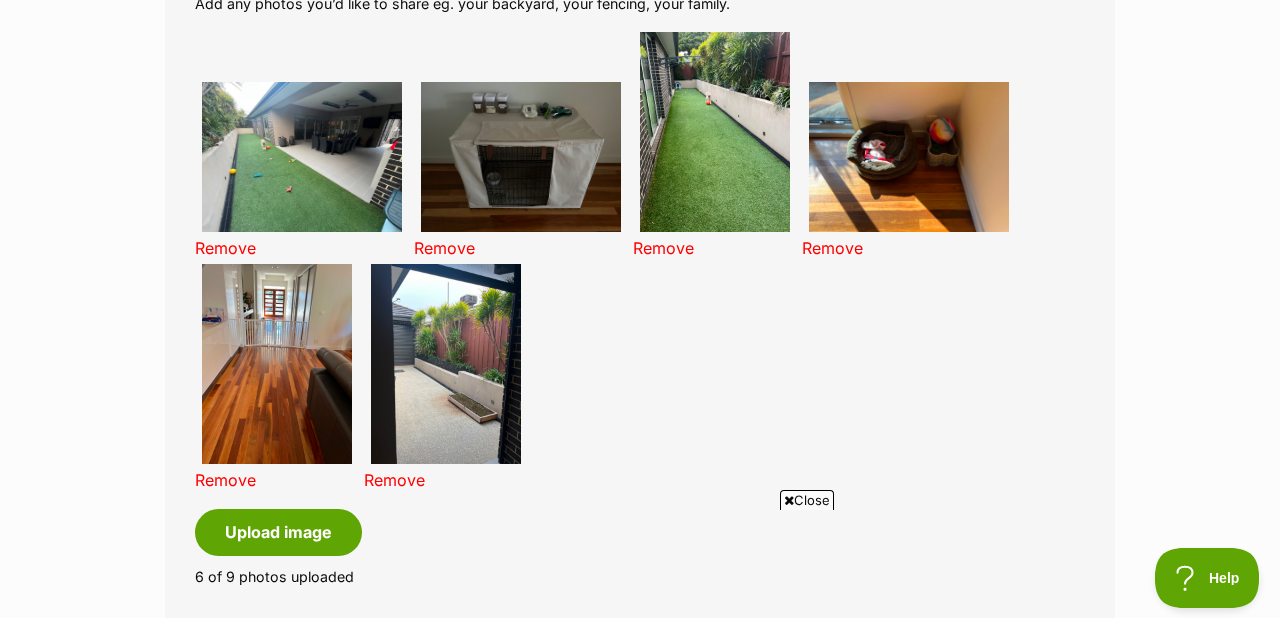 click on "Remove" at bounding box center (225, 480) 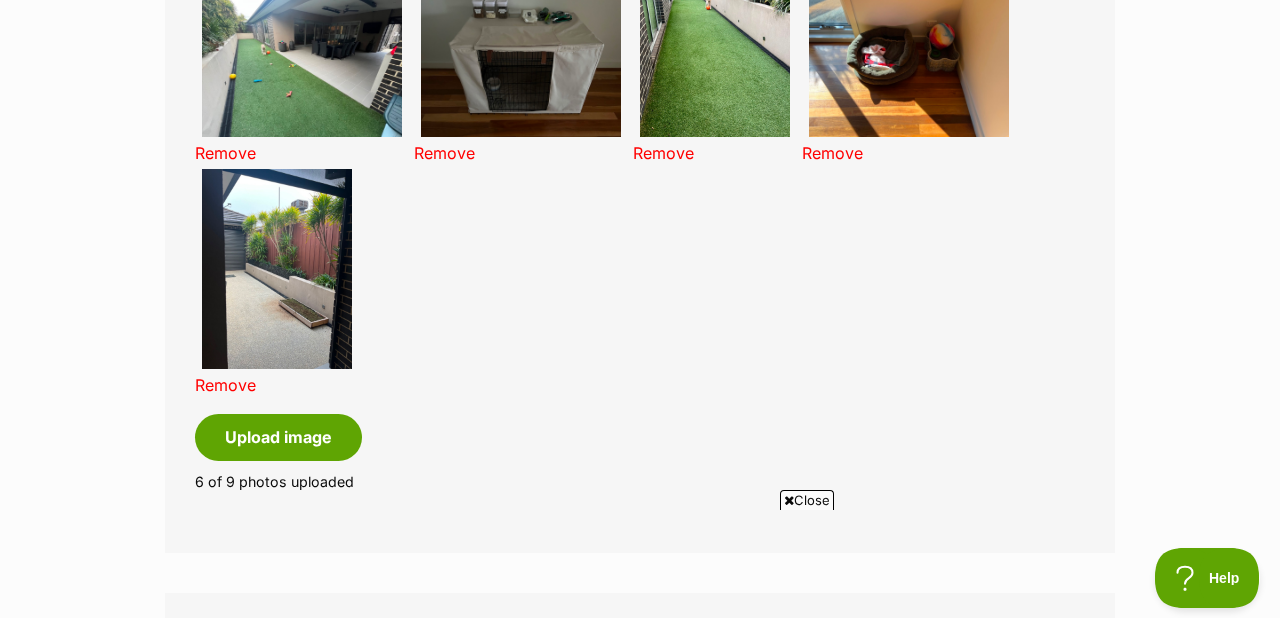 scroll, scrollTop: 1368, scrollLeft: 0, axis: vertical 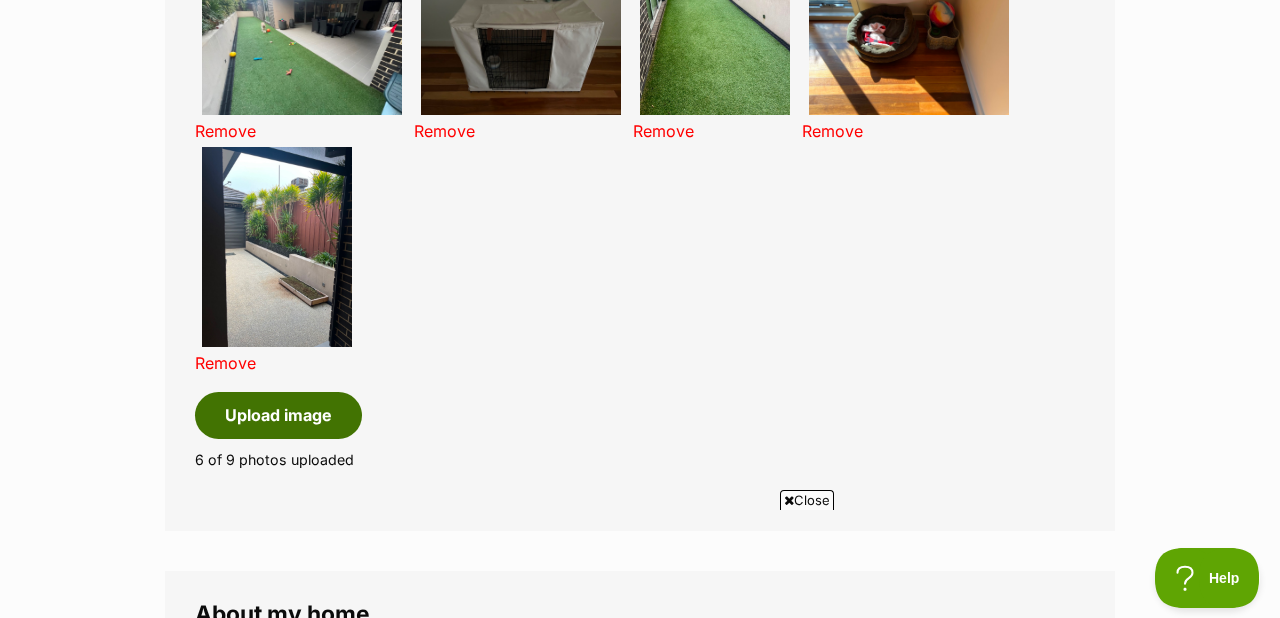click on "Upload image" at bounding box center [278, 415] 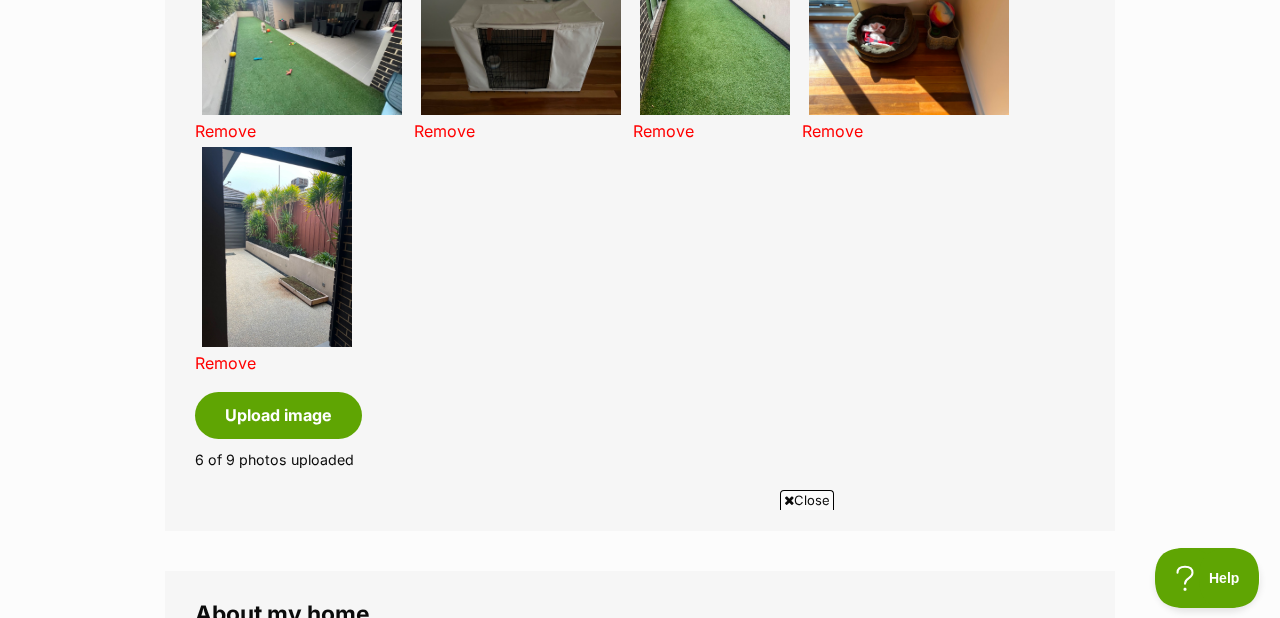 click on "Close" at bounding box center (807, 500) 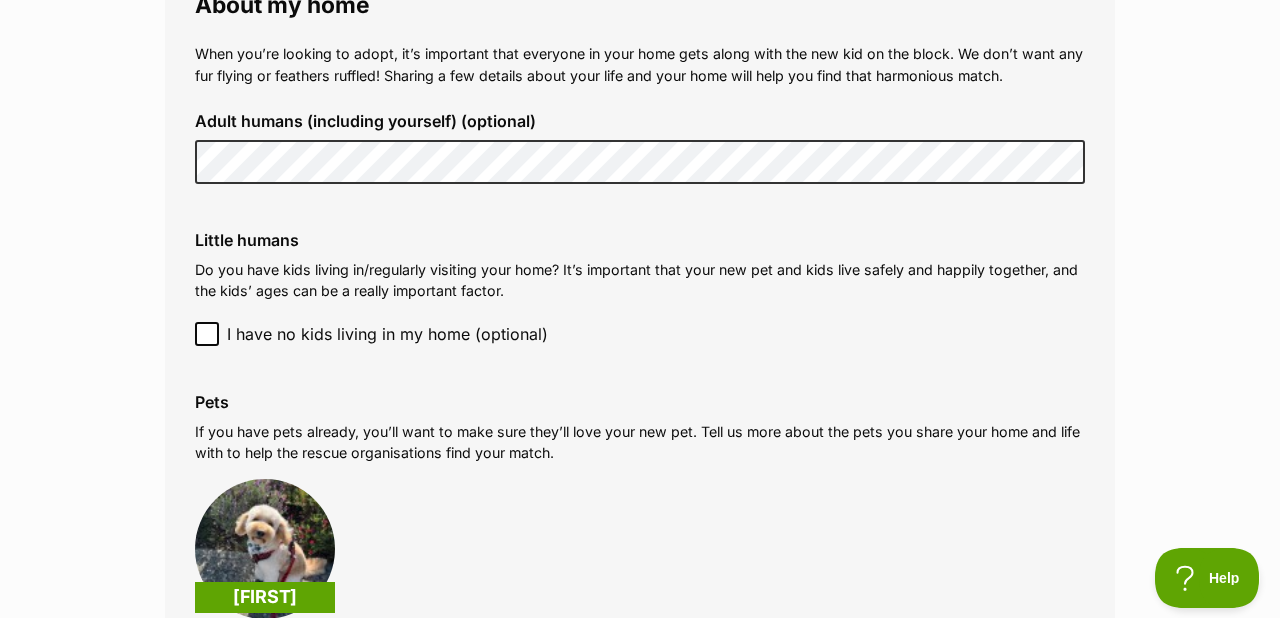 scroll, scrollTop: 1995, scrollLeft: 0, axis: vertical 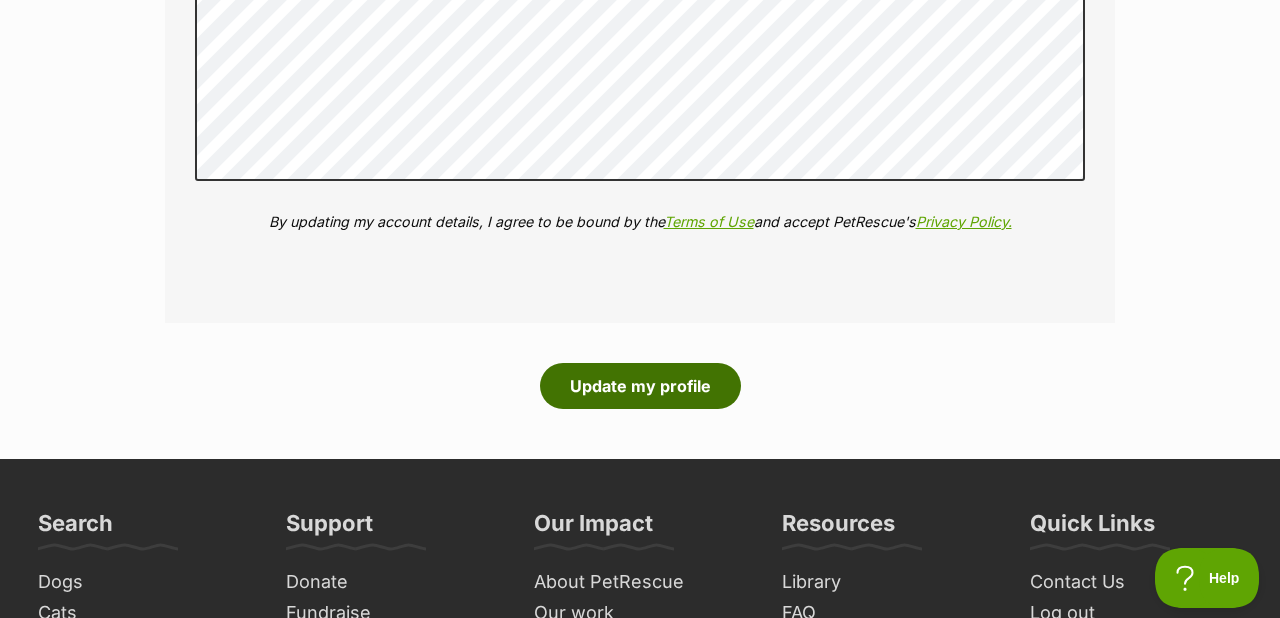 click on "Update my profile" at bounding box center (640, 386) 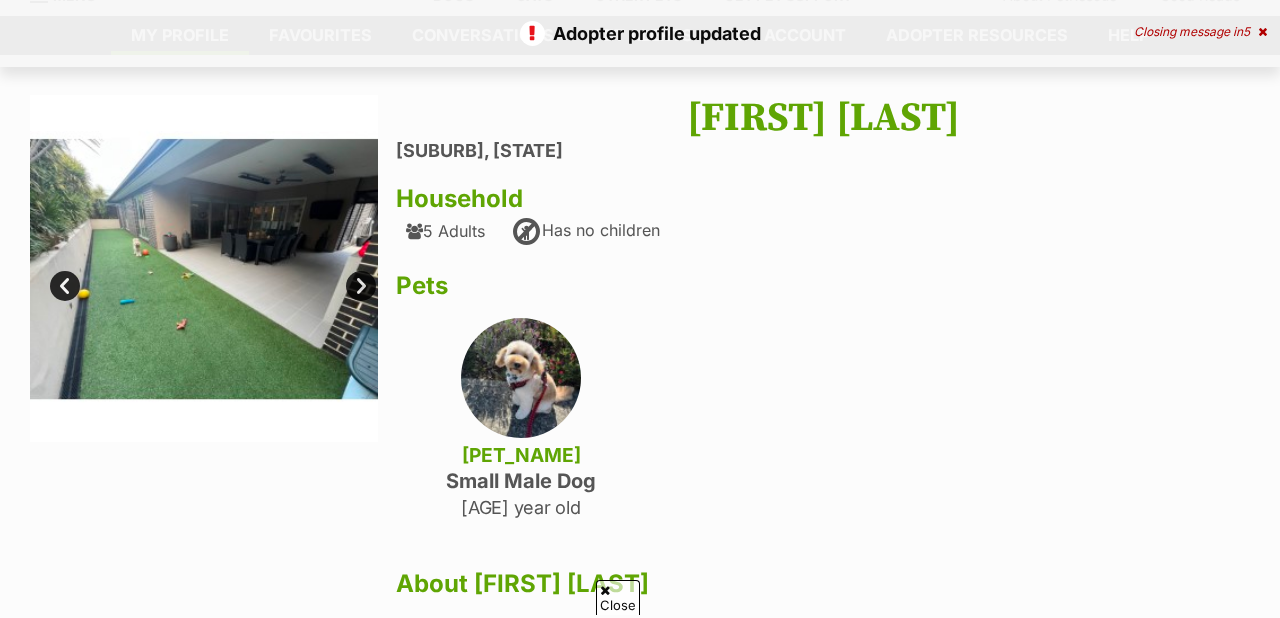 scroll, scrollTop: 0, scrollLeft: 0, axis: both 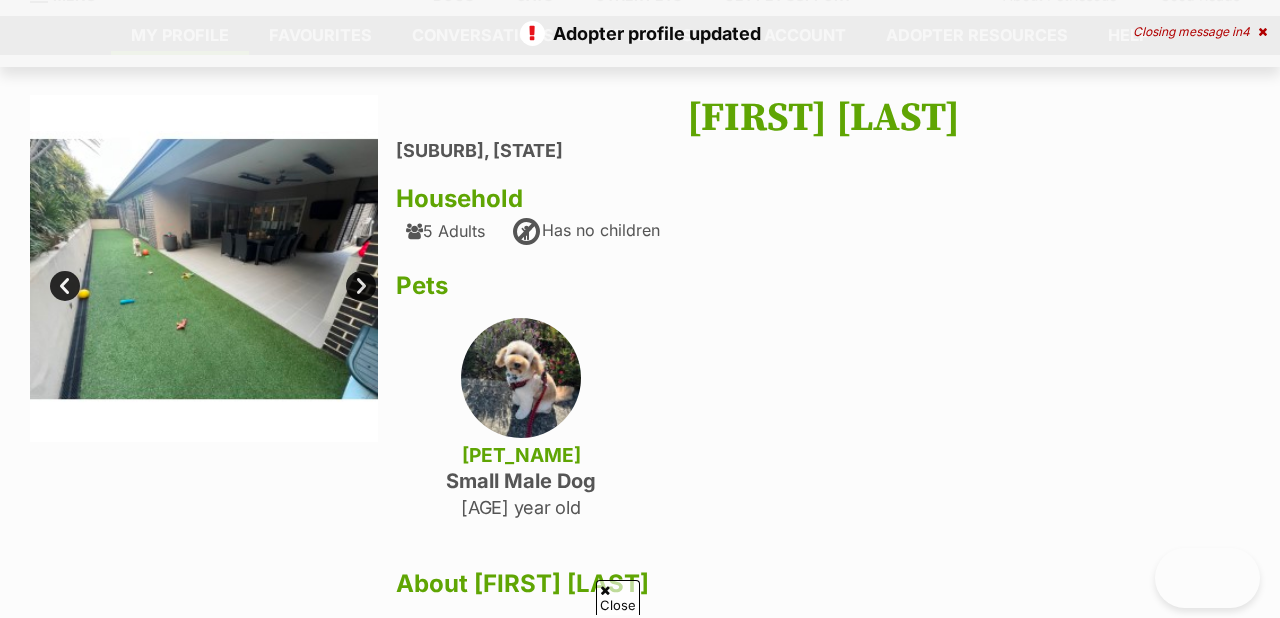 click on "Next" at bounding box center [361, 286] 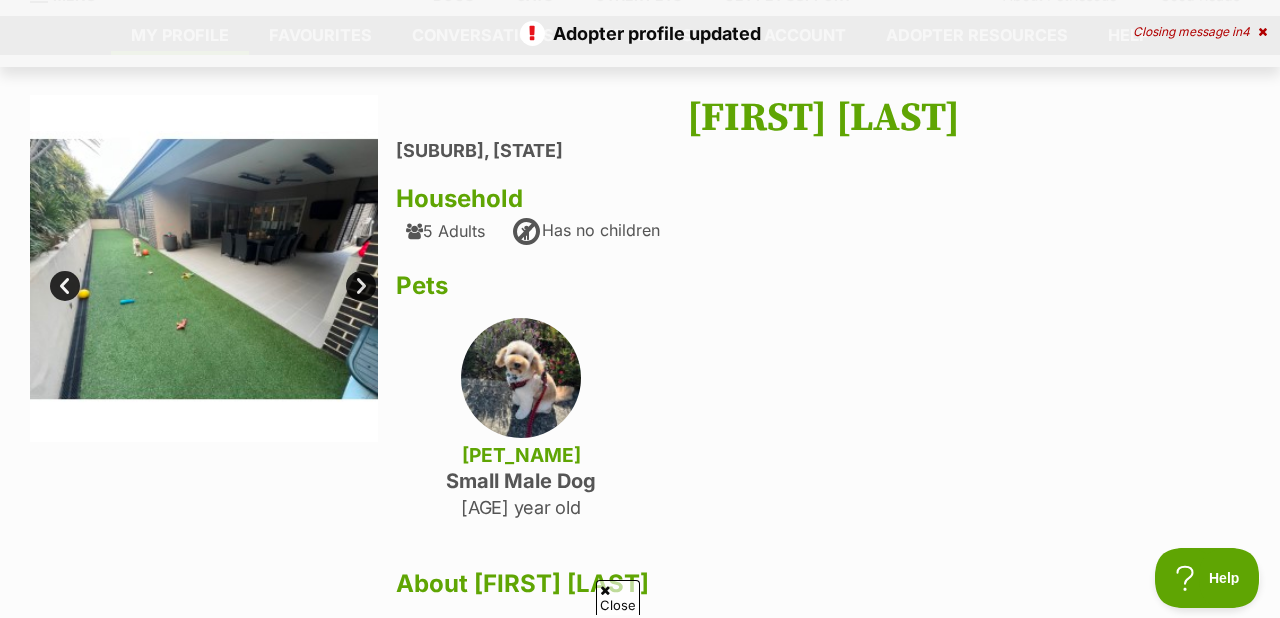 scroll, scrollTop: 0, scrollLeft: 0, axis: both 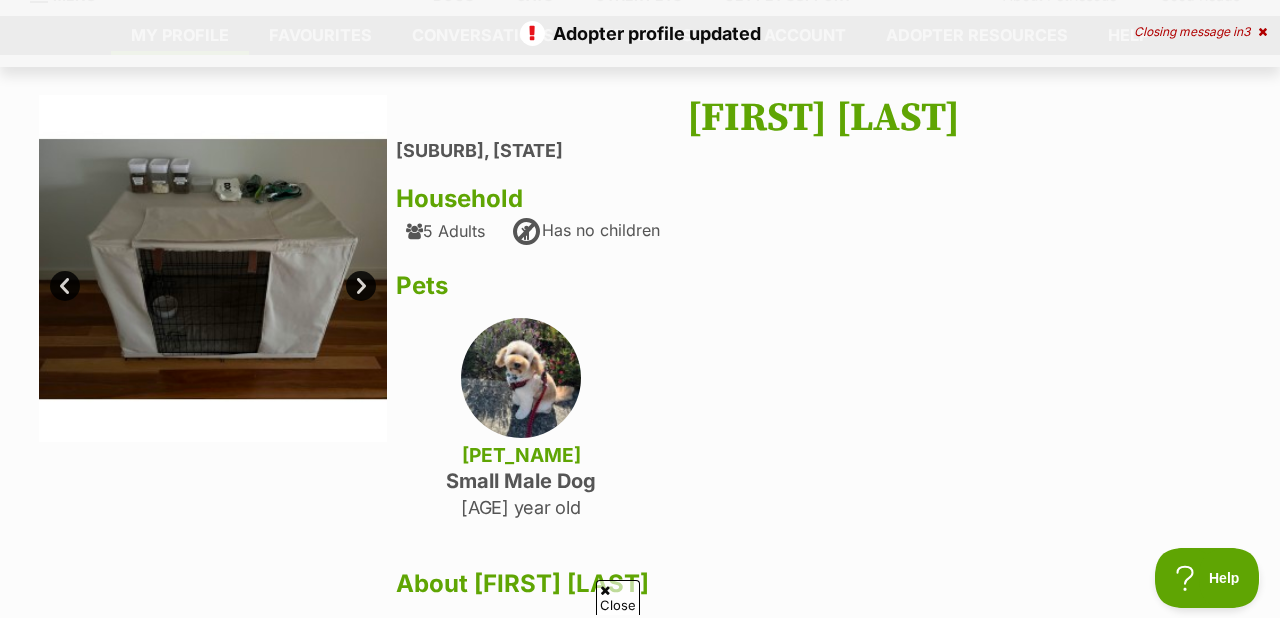 click on "Next" at bounding box center (361, 286) 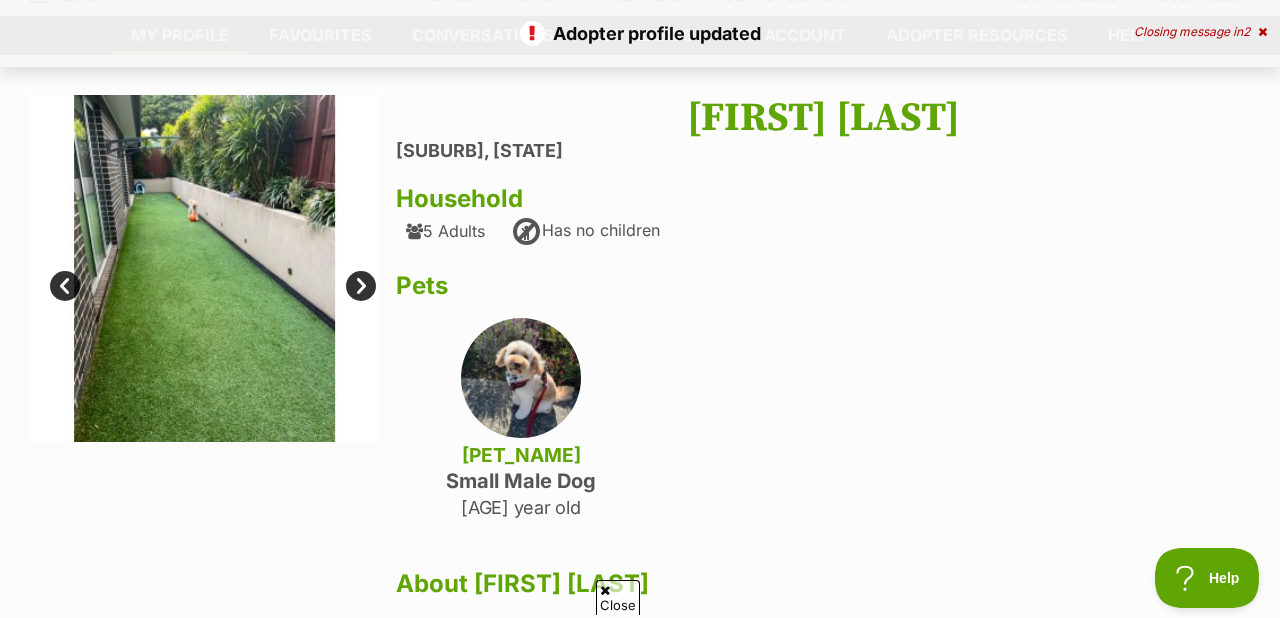 scroll, scrollTop: 0, scrollLeft: 0, axis: both 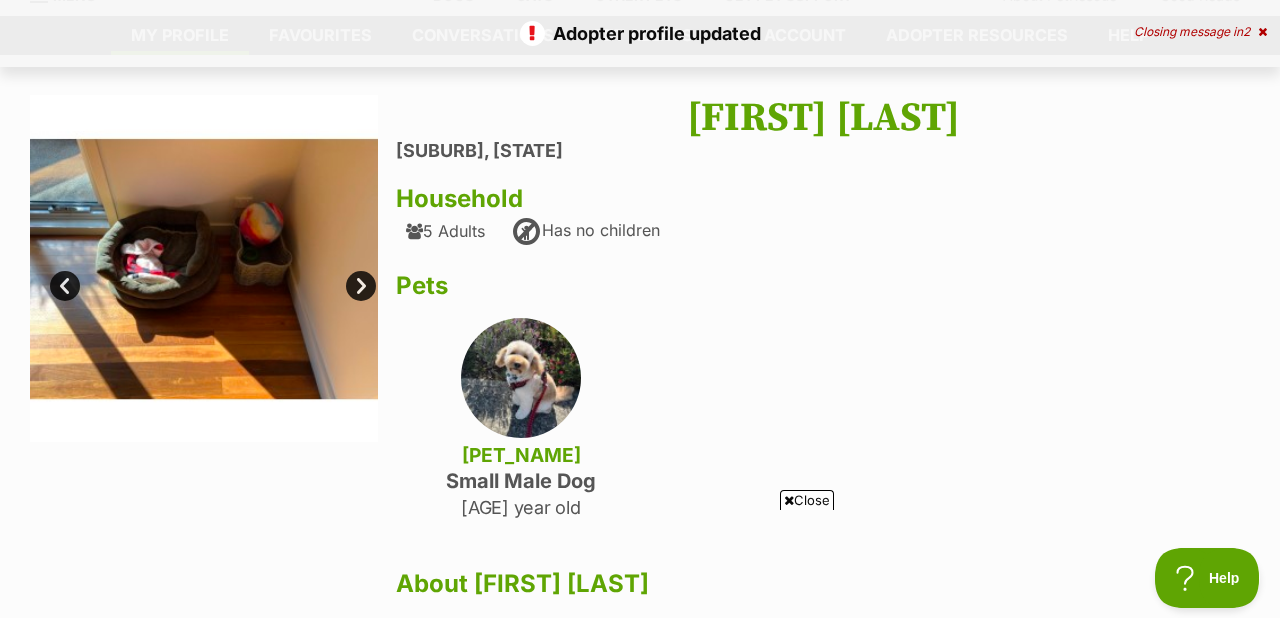 click on "Next" at bounding box center [361, 286] 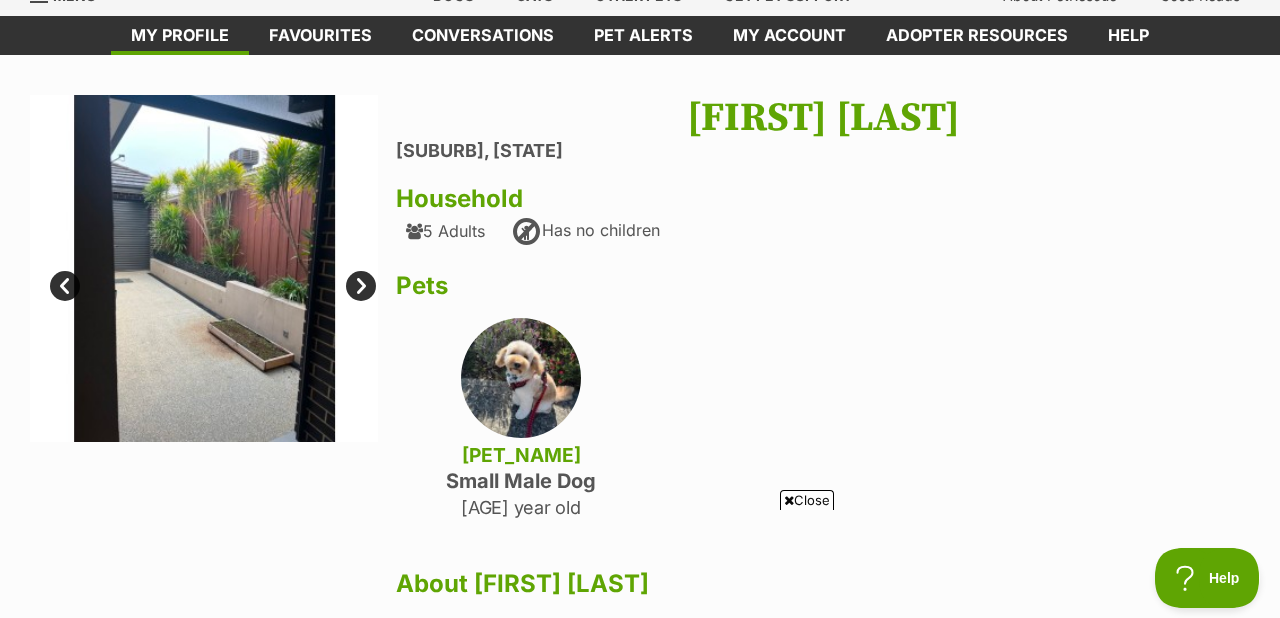 click on "Next" at bounding box center [361, 286] 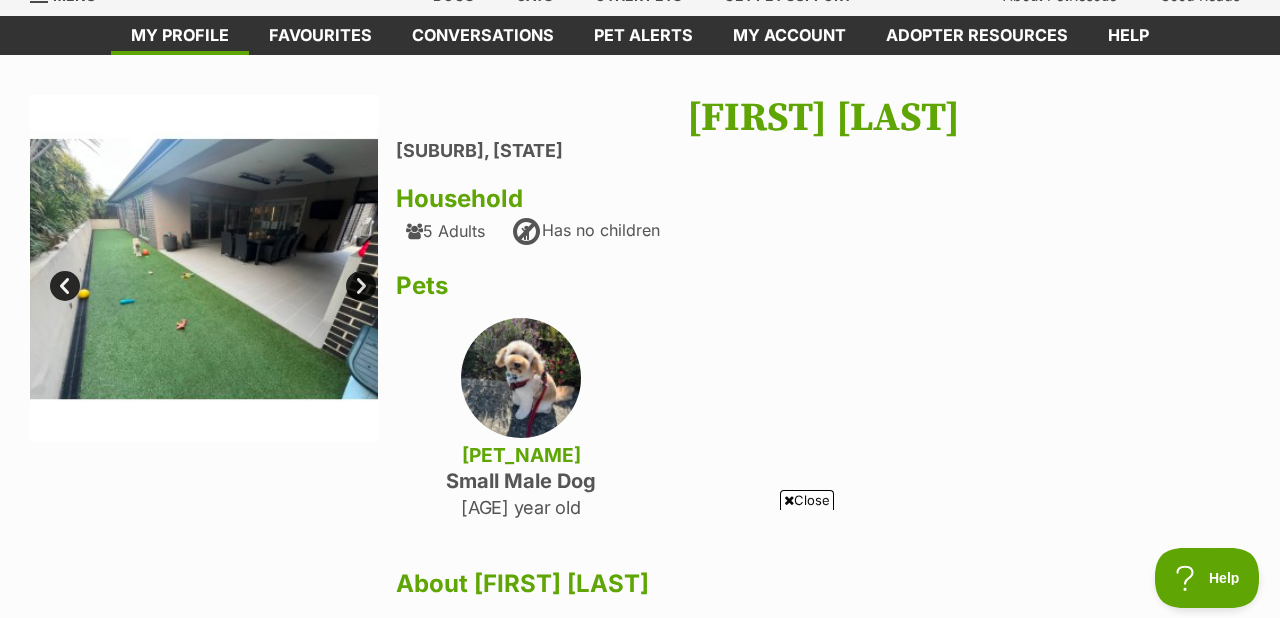 click at bounding box center [204, 269] 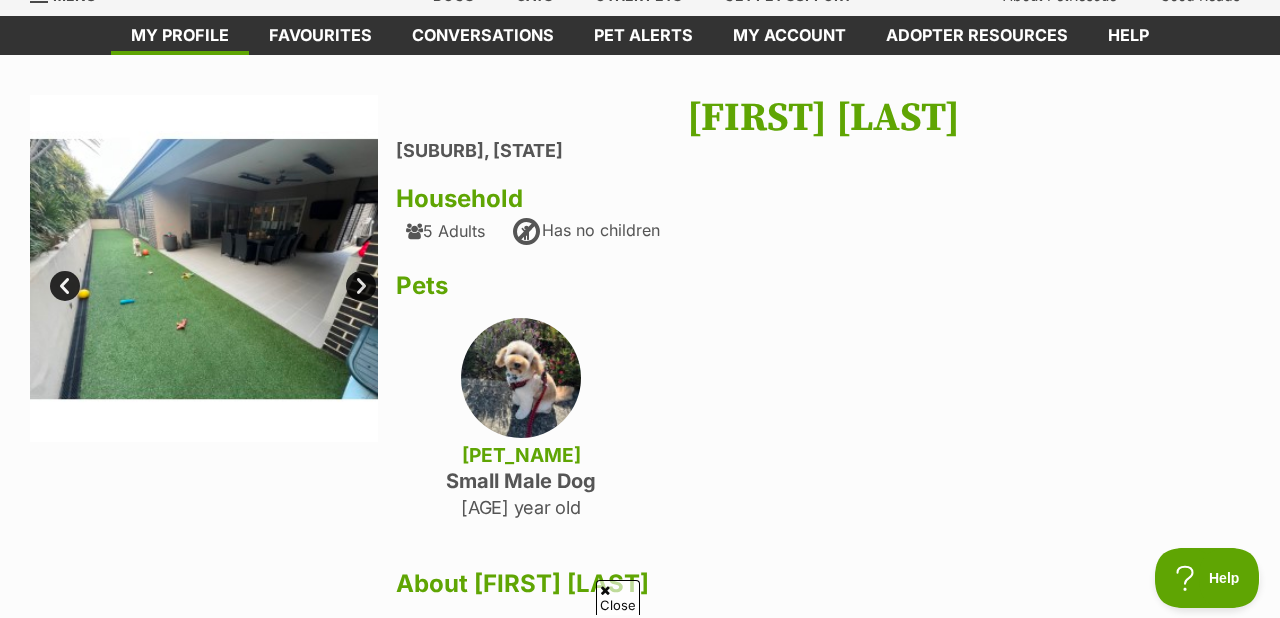 scroll, scrollTop: 0, scrollLeft: 0, axis: both 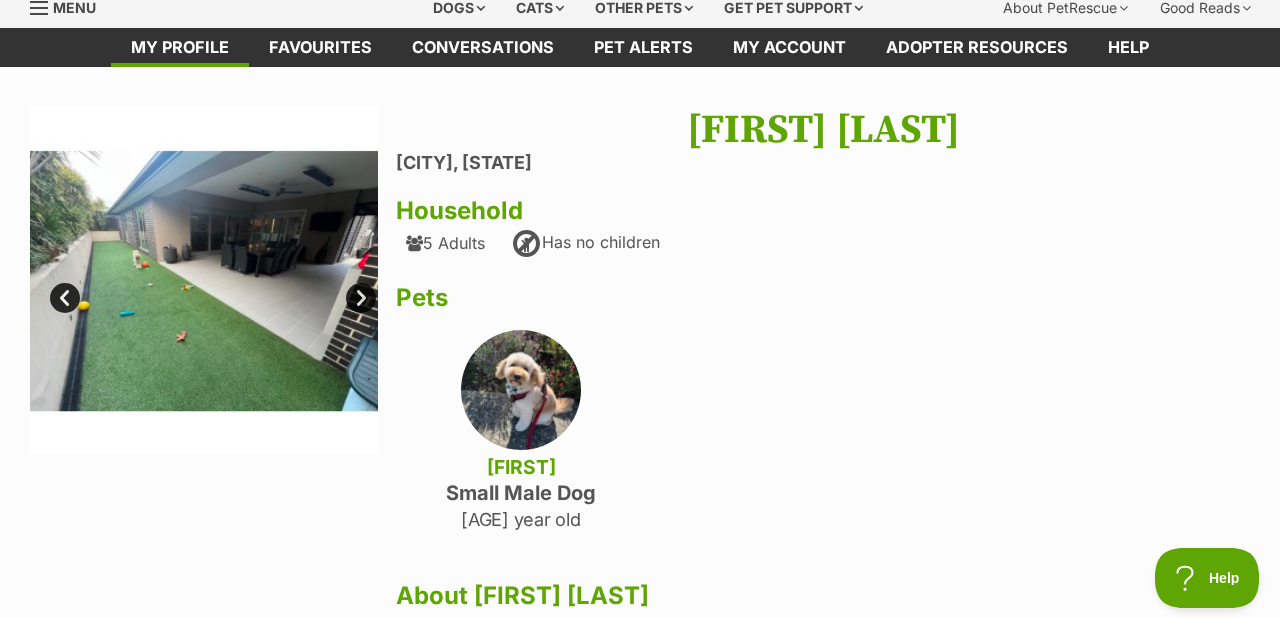 click on "Next" at bounding box center (361, 298) 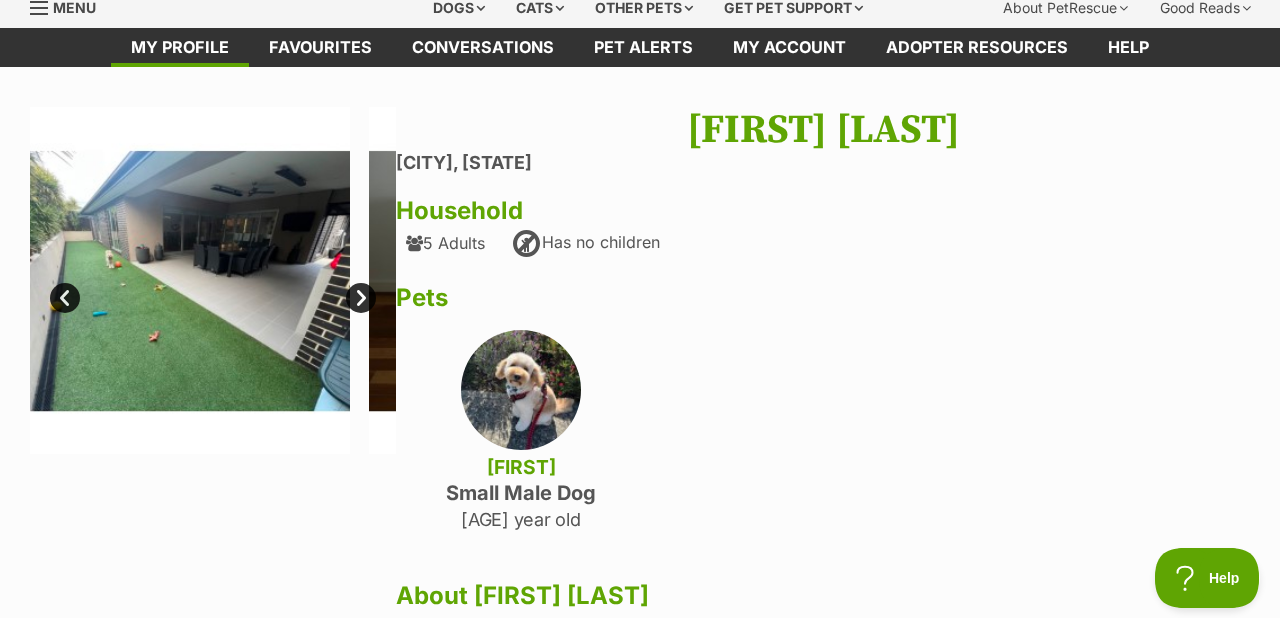 click on "Next" at bounding box center (361, 298) 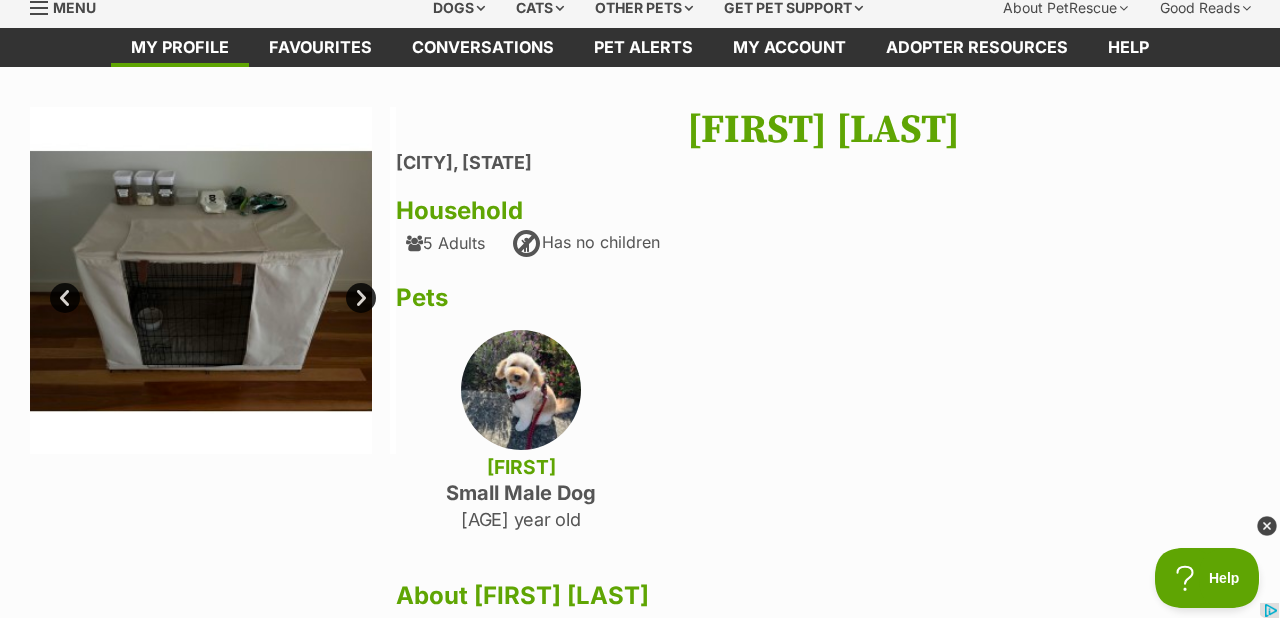 scroll, scrollTop: 0, scrollLeft: 0, axis: both 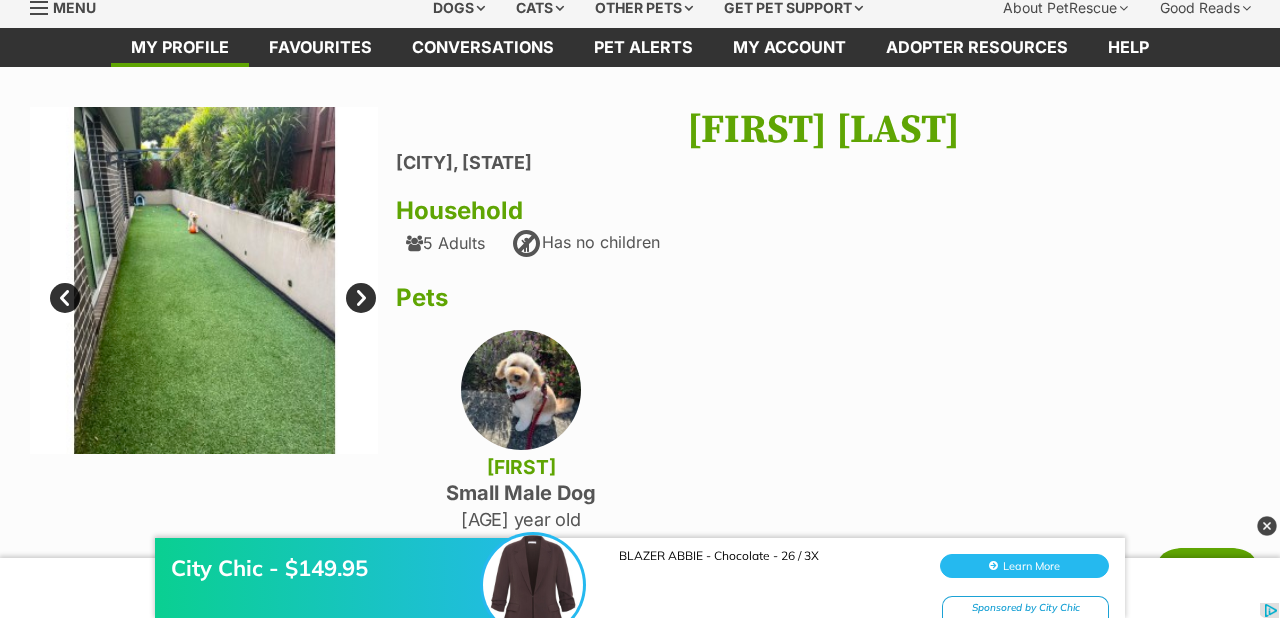 click on "Next" at bounding box center [361, 298] 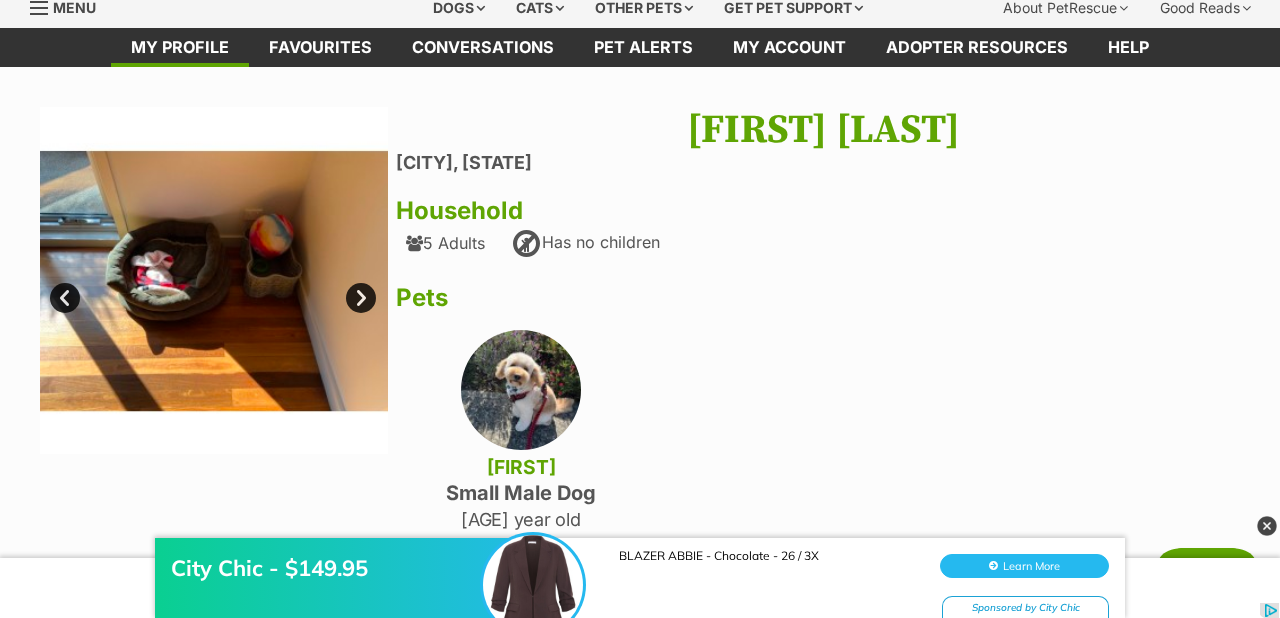 click on "Next" at bounding box center [361, 298] 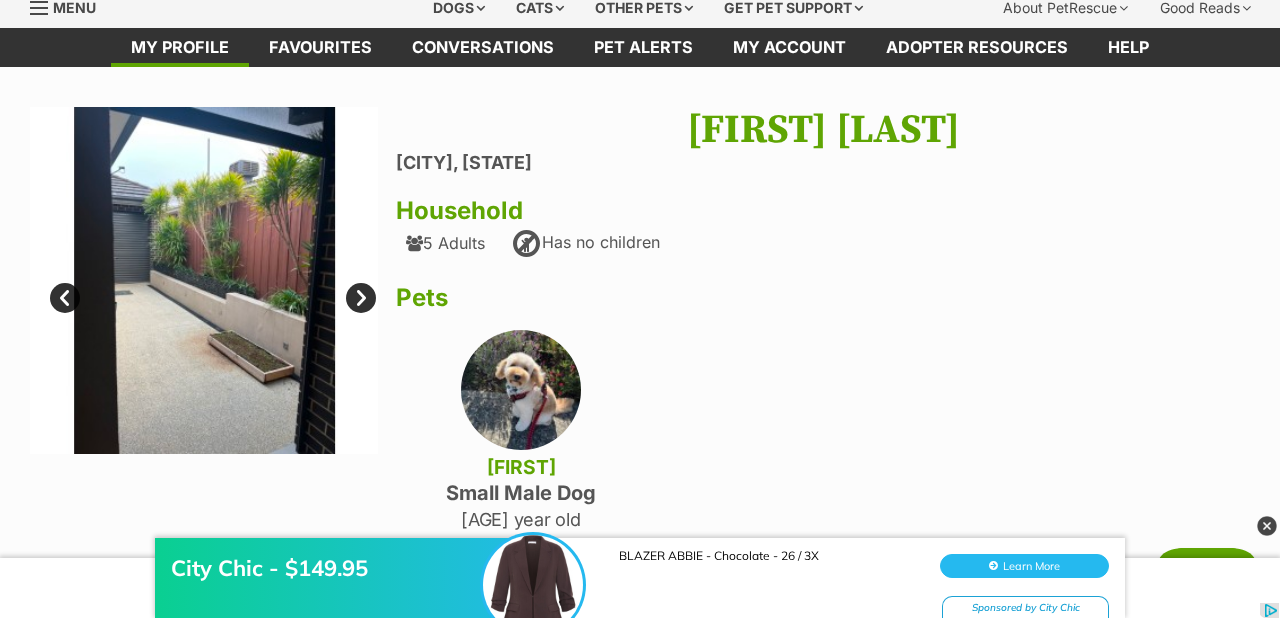 click on "Next" at bounding box center [361, 298] 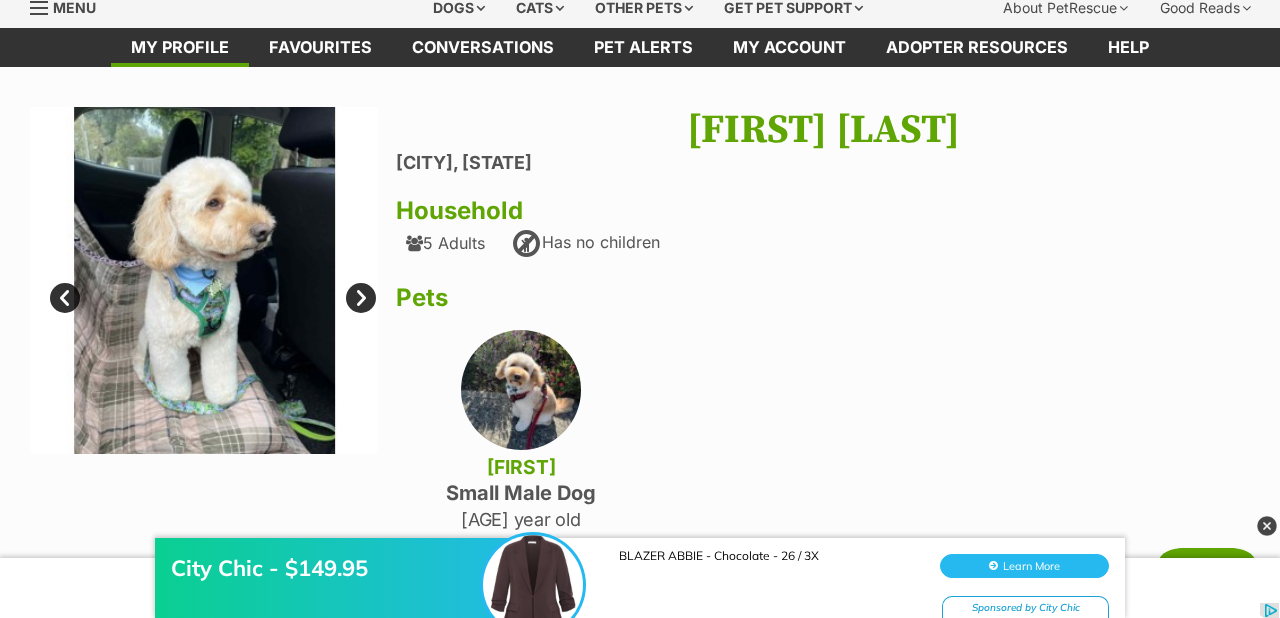 click on "Next" at bounding box center (361, 298) 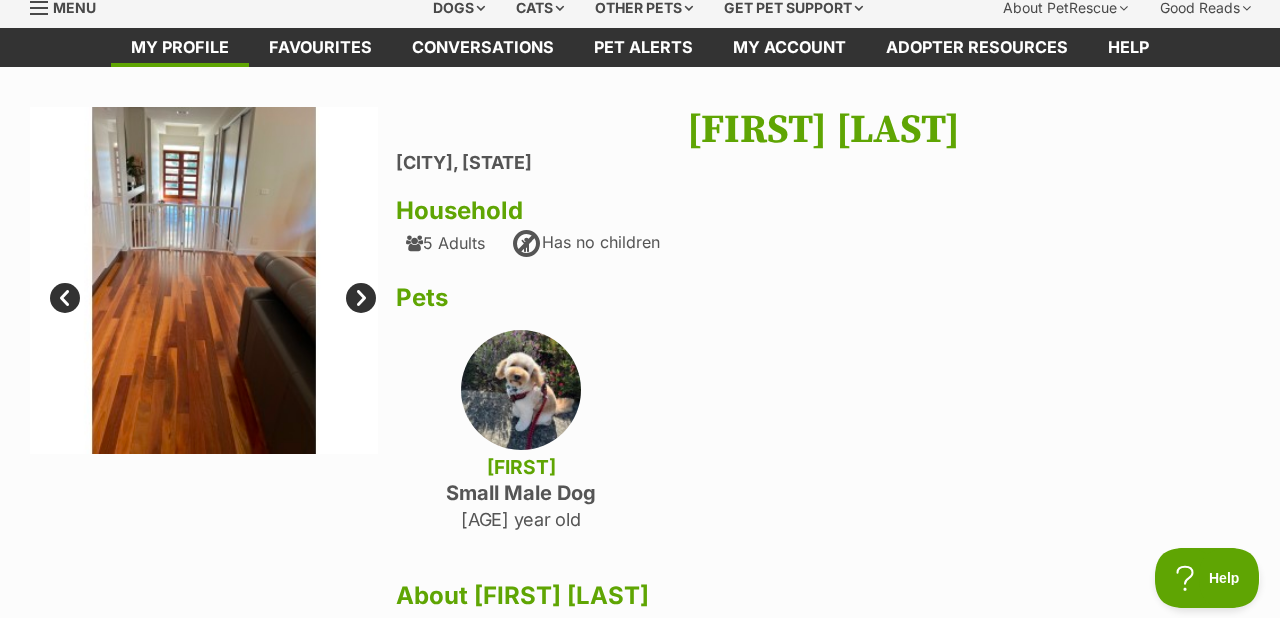 scroll, scrollTop: 0, scrollLeft: 0, axis: both 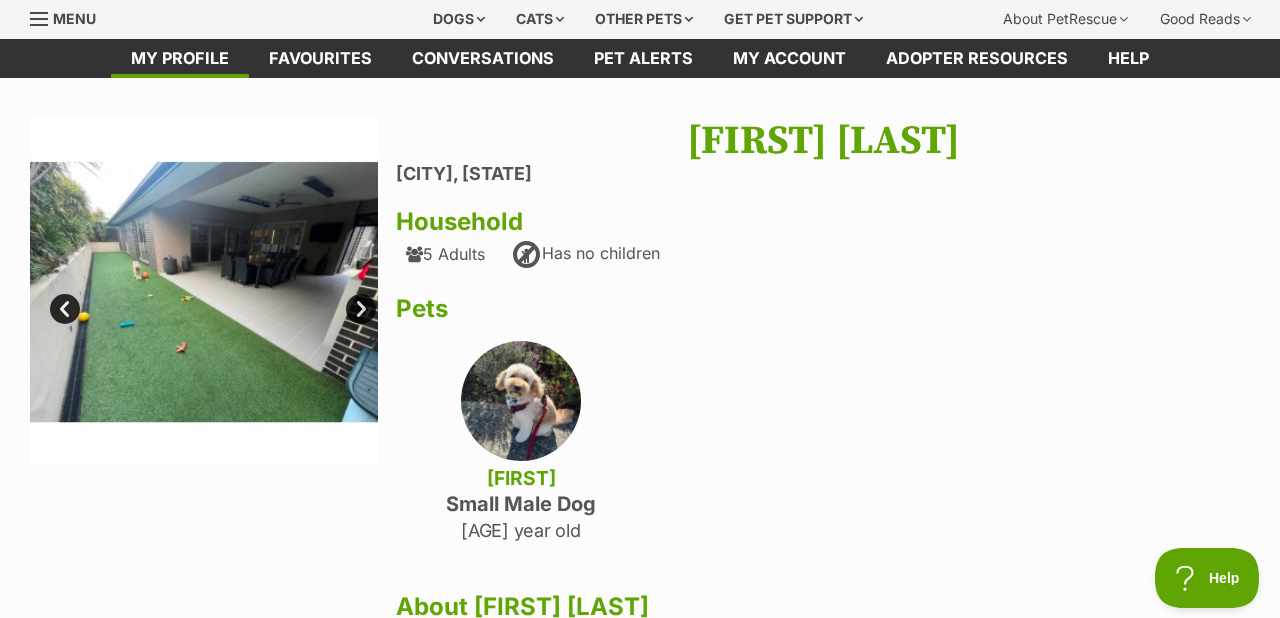 click on "Next" at bounding box center (361, 309) 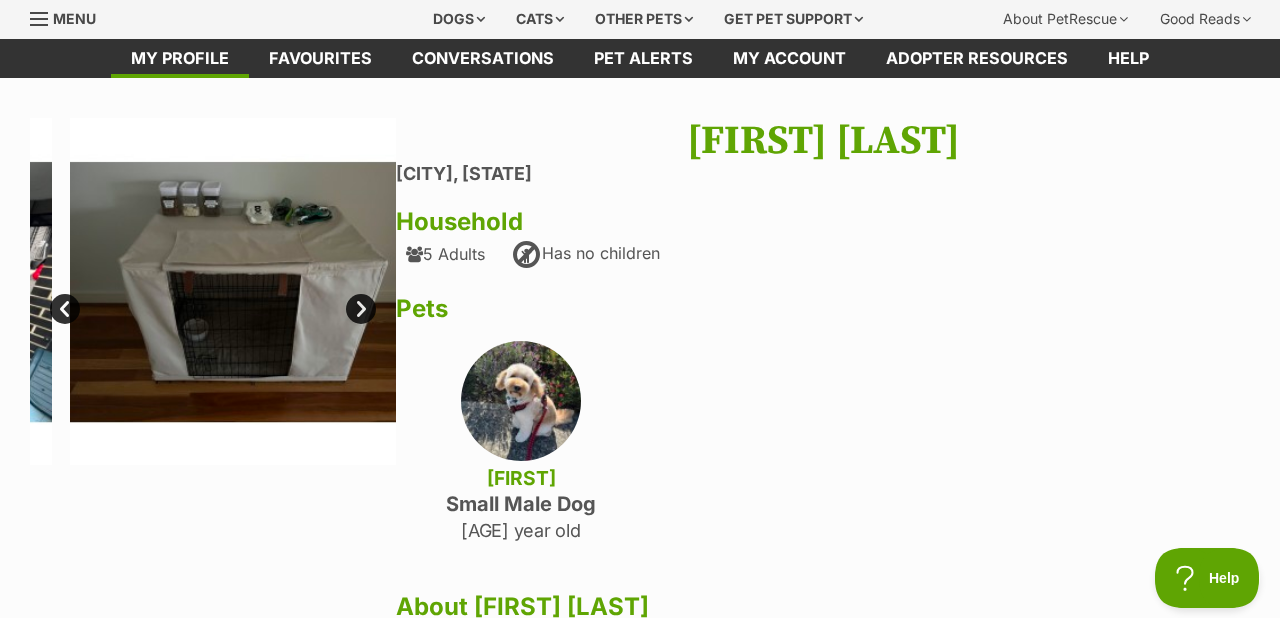 scroll, scrollTop: 0, scrollLeft: 0, axis: both 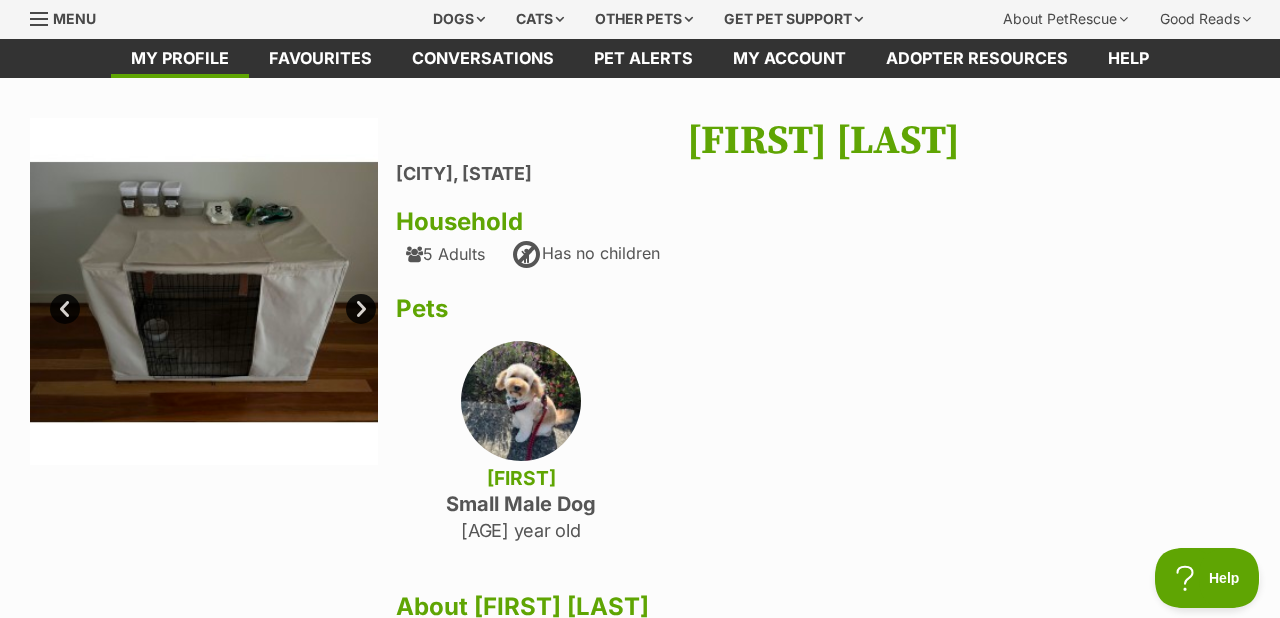 click on "Next" at bounding box center (361, 309) 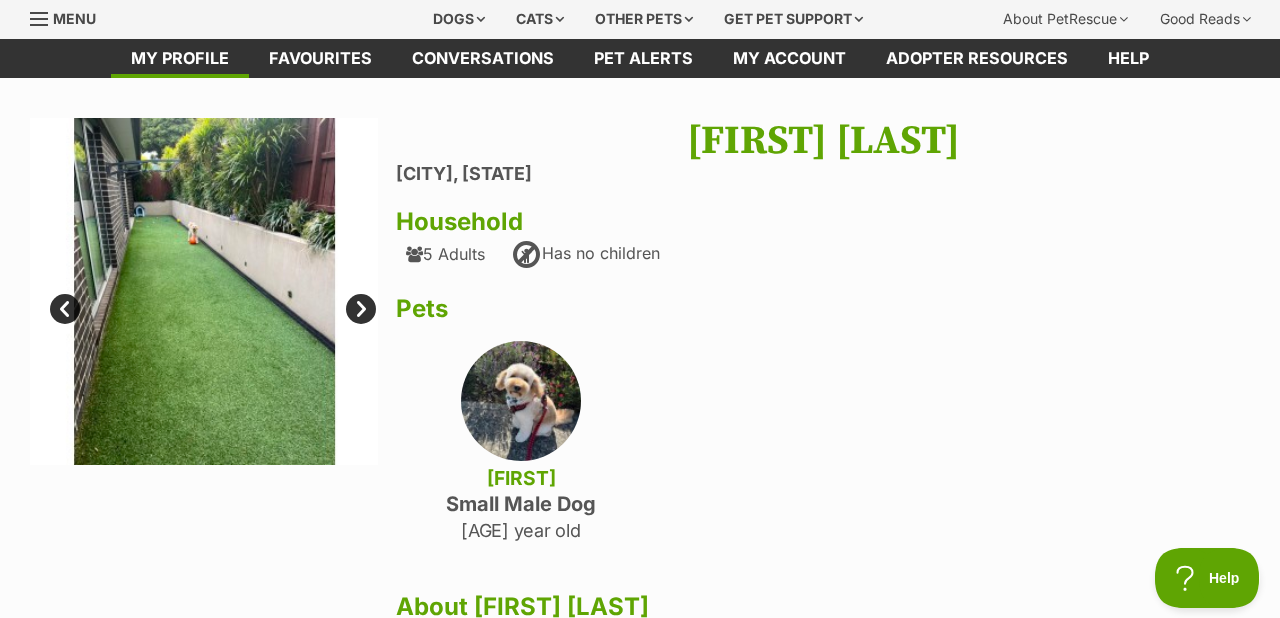 click on "Next" at bounding box center [361, 309] 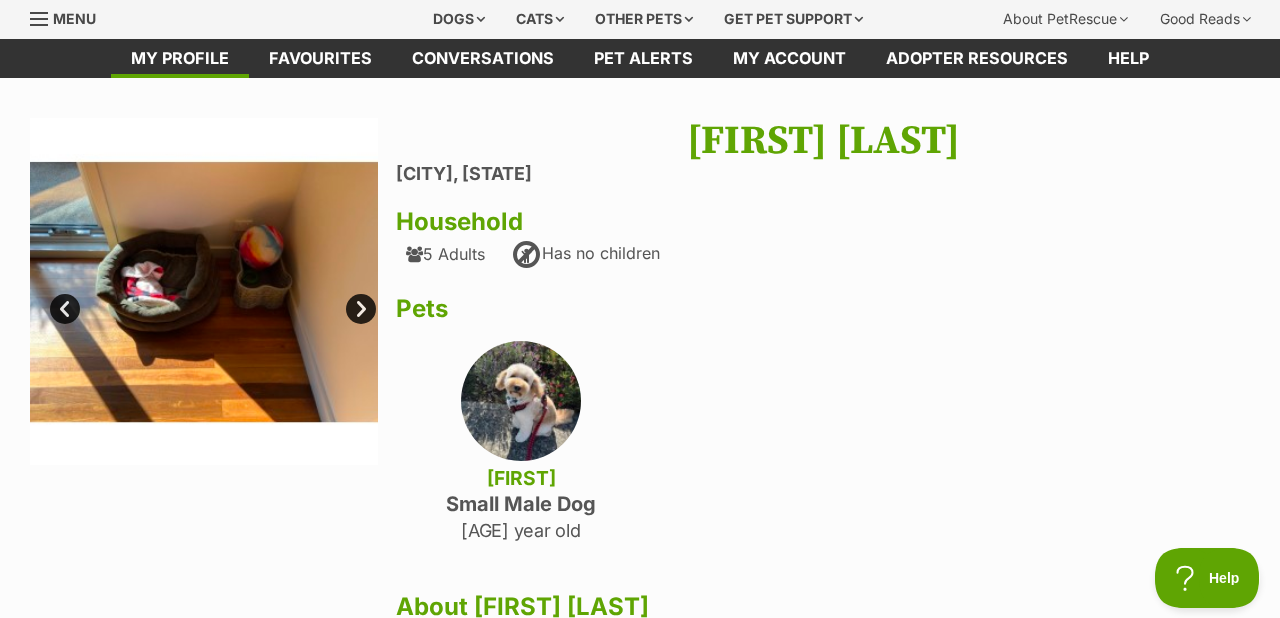 click on "Next" at bounding box center (361, 309) 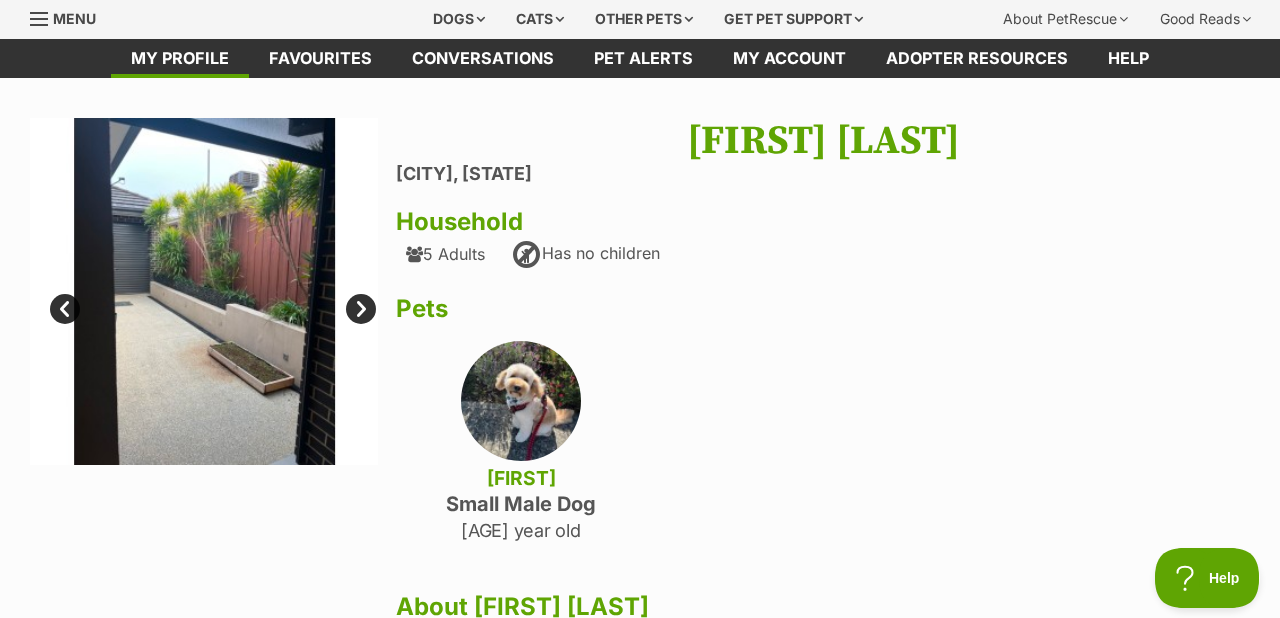 click on "Next" at bounding box center (361, 309) 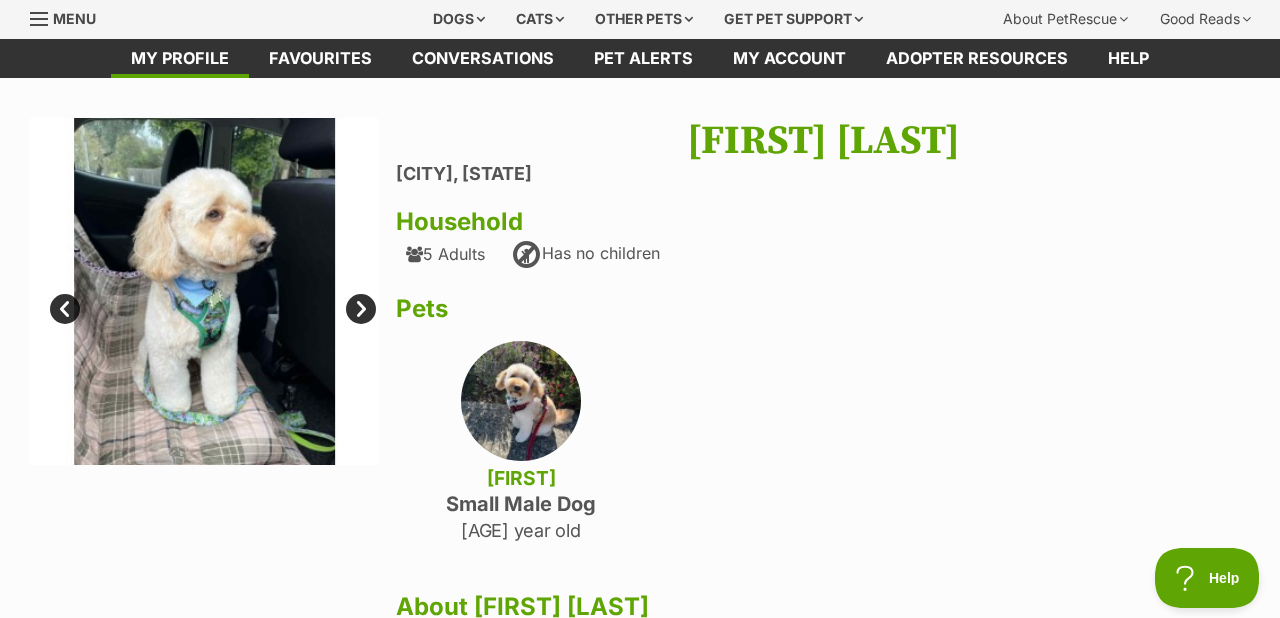 click on "Next" at bounding box center [361, 309] 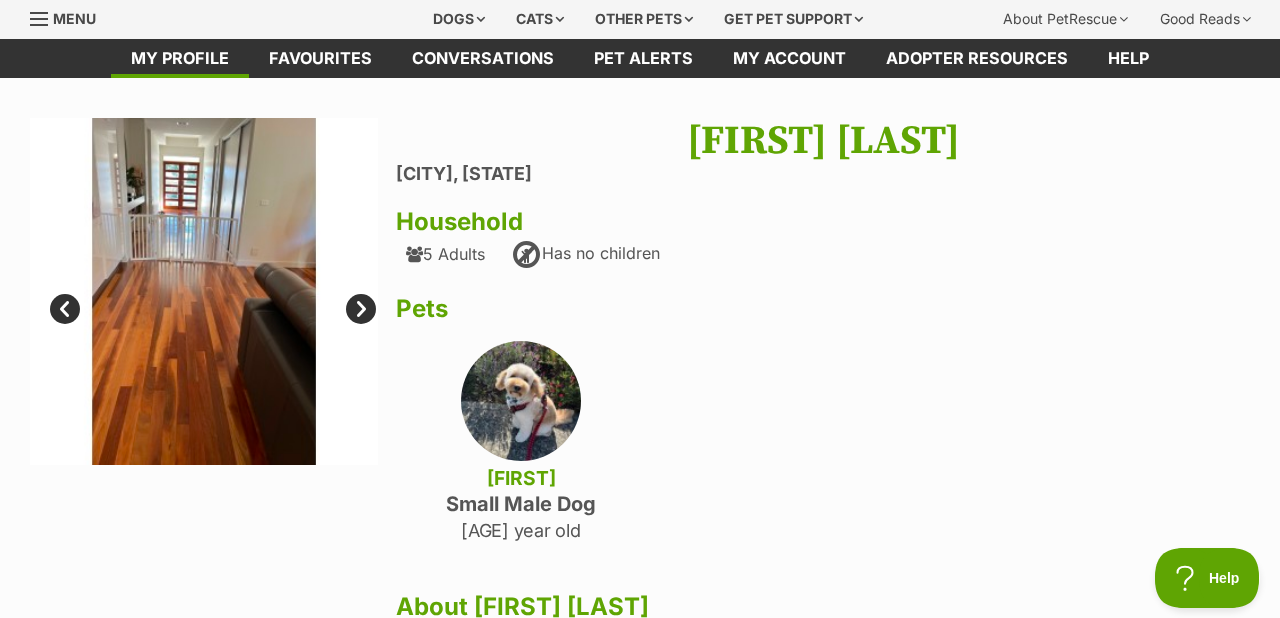 click on "Next" at bounding box center [361, 309] 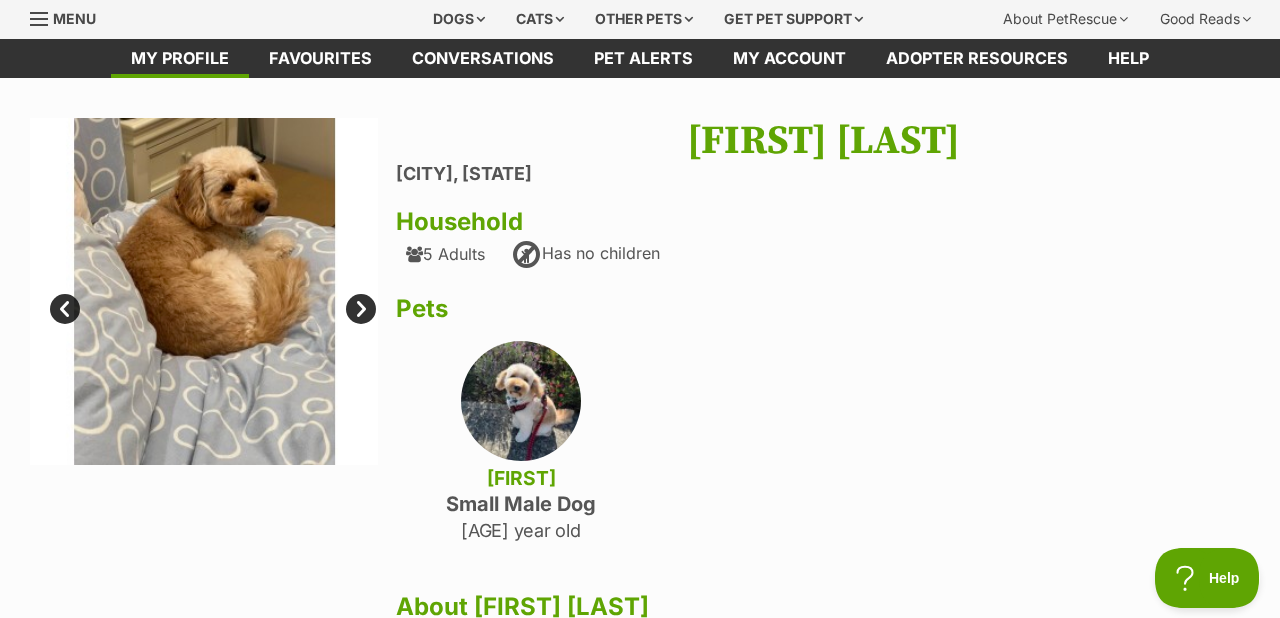 click on "Next" at bounding box center (361, 309) 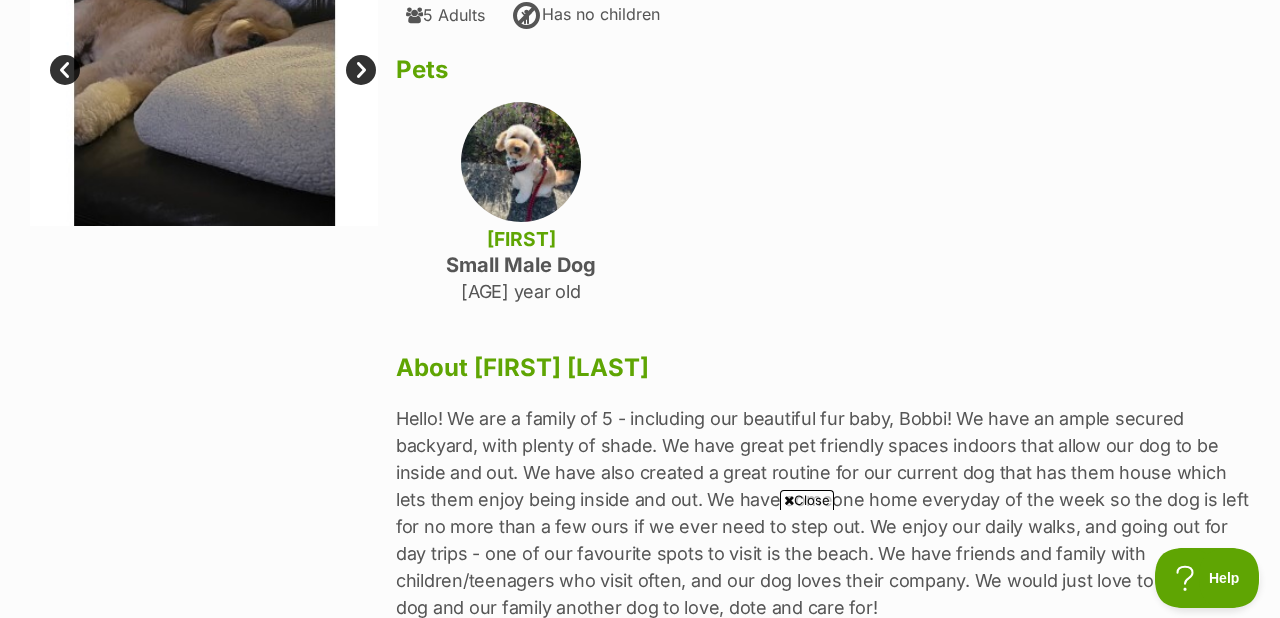 scroll, scrollTop: 322, scrollLeft: 0, axis: vertical 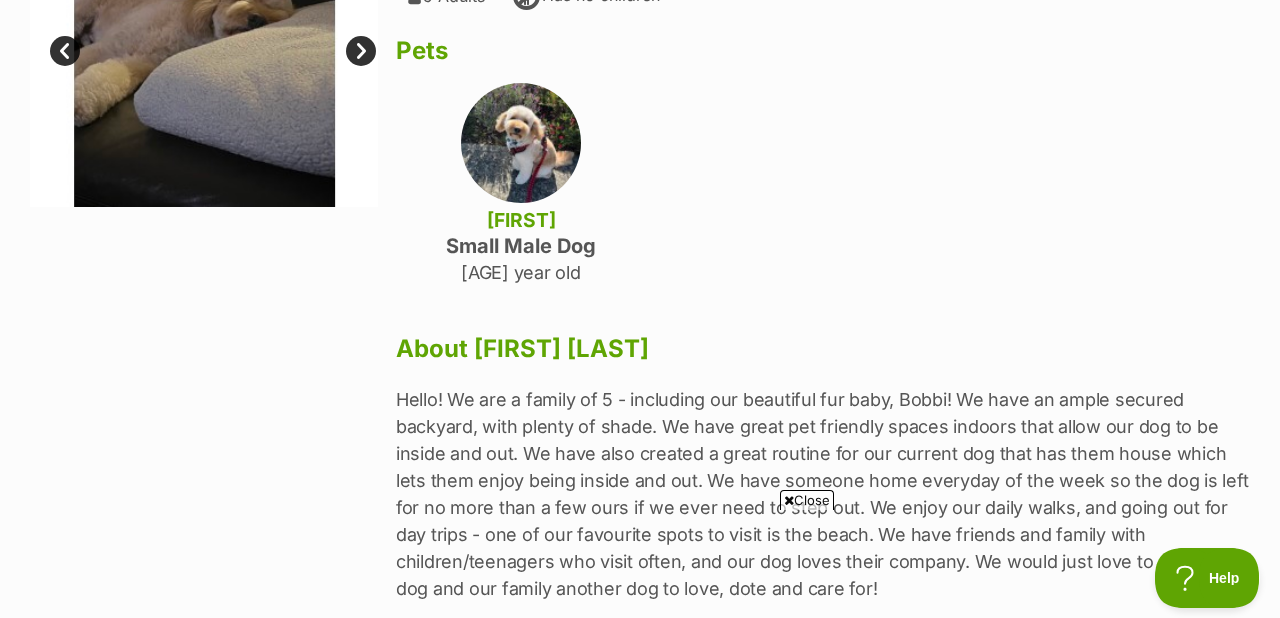 click on "Close" at bounding box center (807, 500) 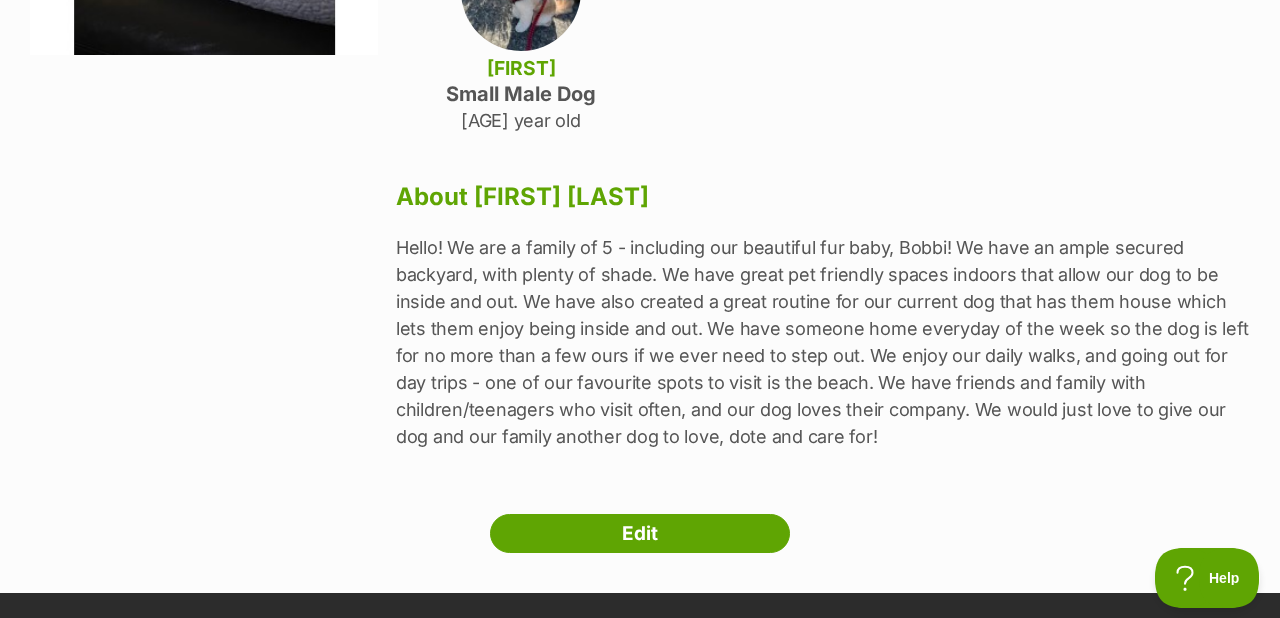 scroll, scrollTop: 470, scrollLeft: 0, axis: vertical 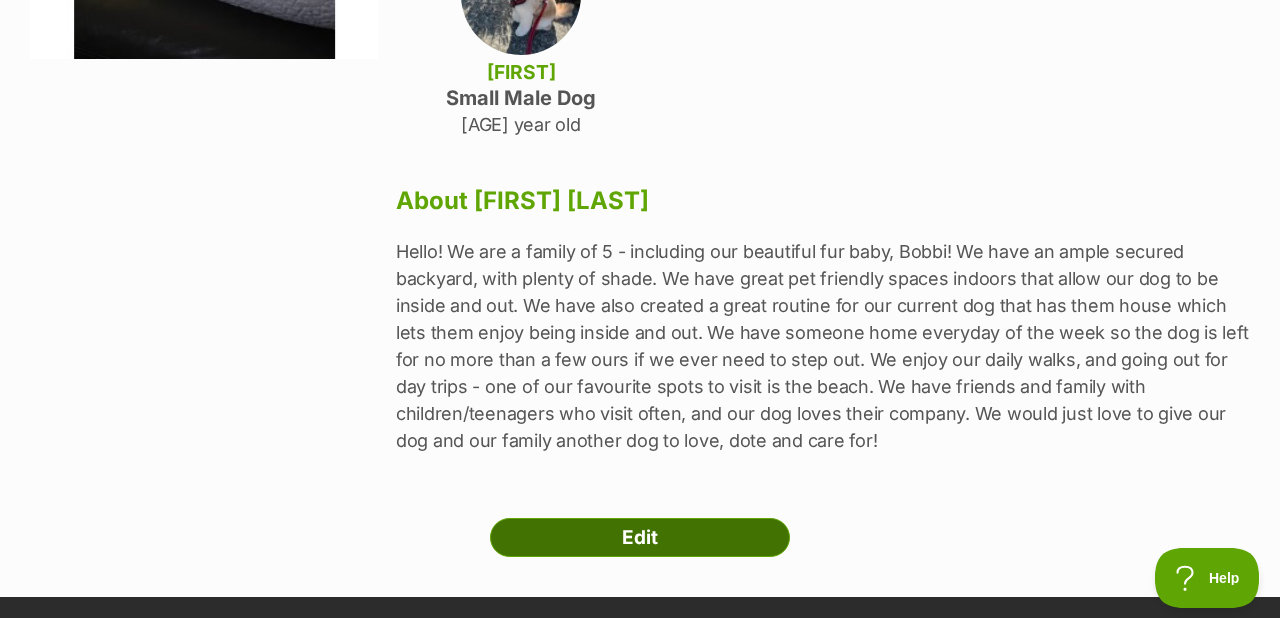 click on "Edit" at bounding box center [640, 538] 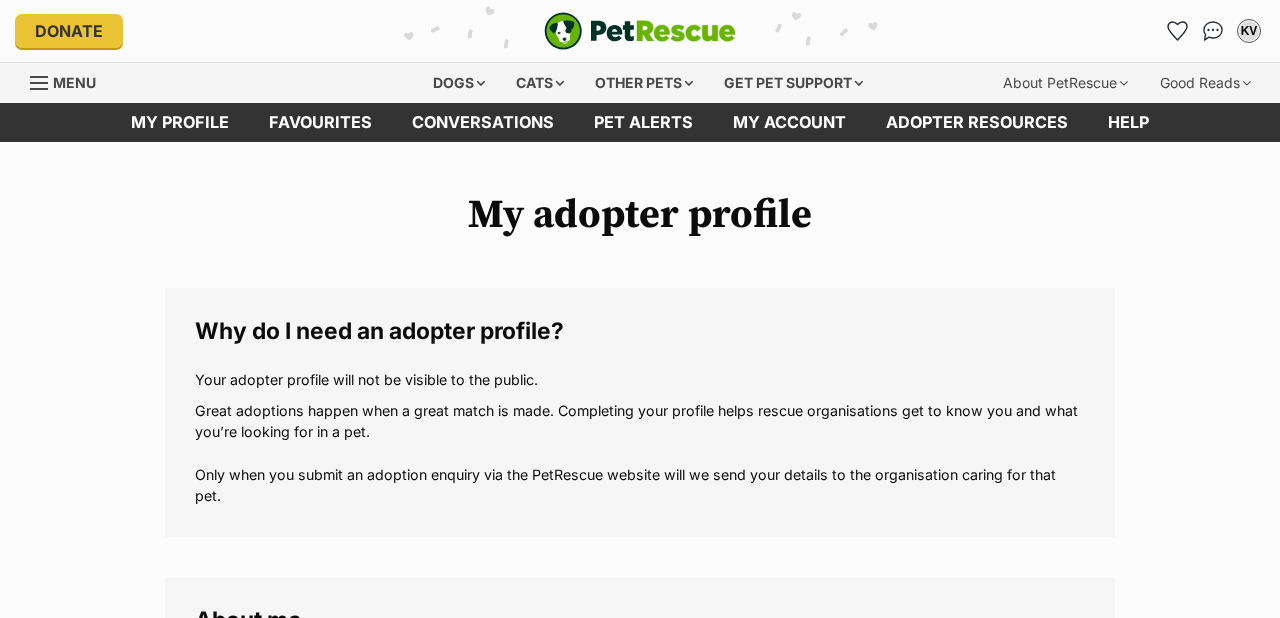 scroll, scrollTop: 0, scrollLeft: 0, axis: both 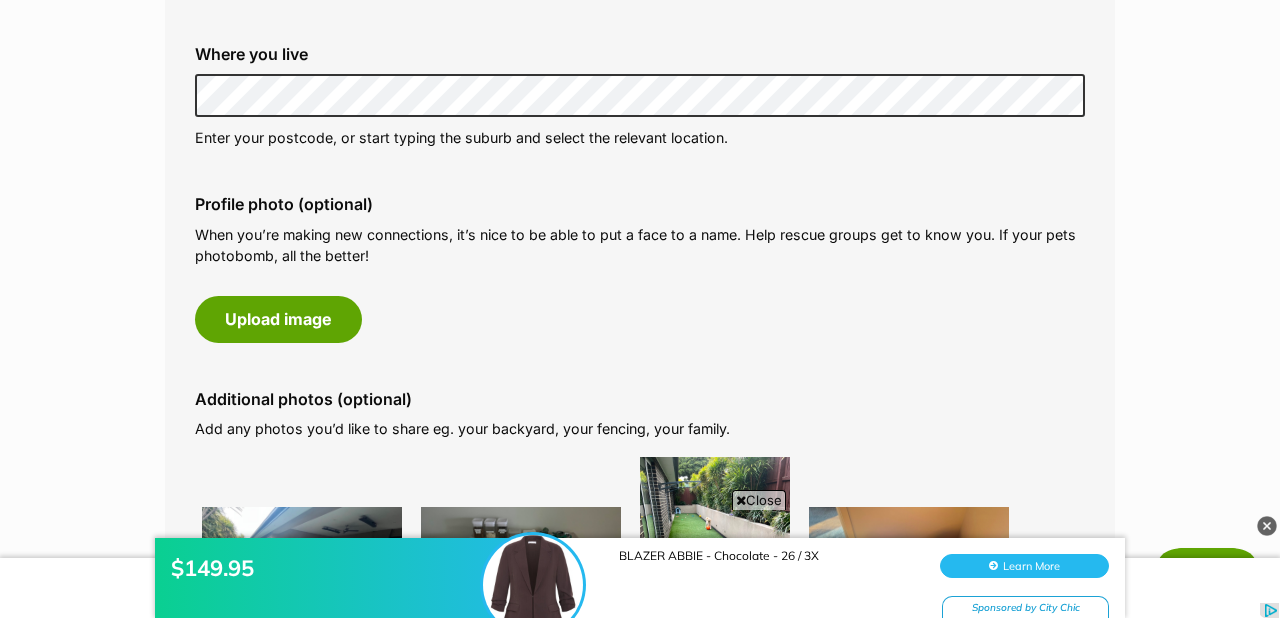 click at bounding box center (1267, 526) 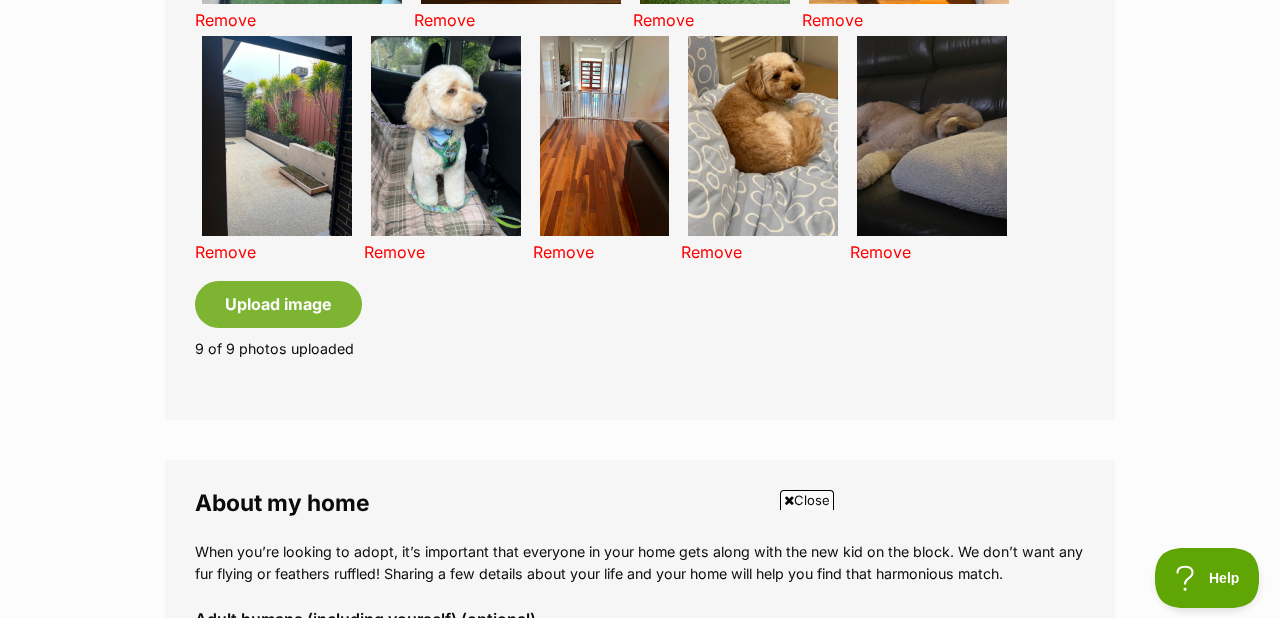 scroll, scrollTop: 1482, scrollLeft: 0, axis: vertical 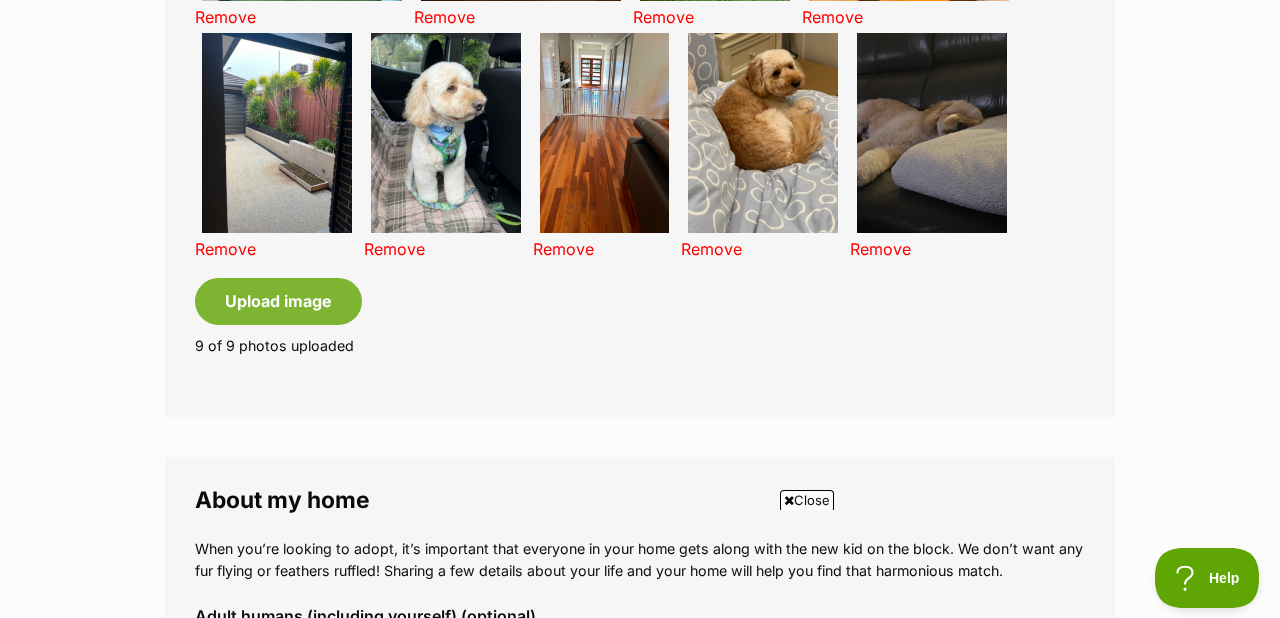 click on "Close" at bounding box center (807, 500) 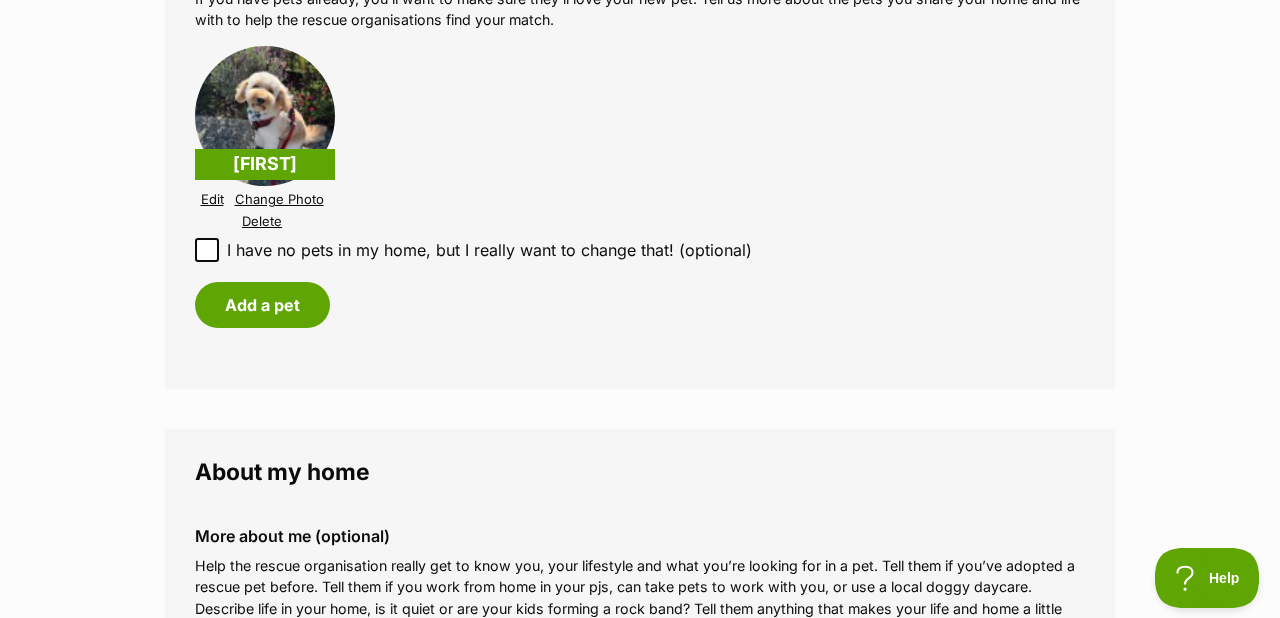 scroll, scrollTop: 2869, scrollLeft: 0, axis: vertical 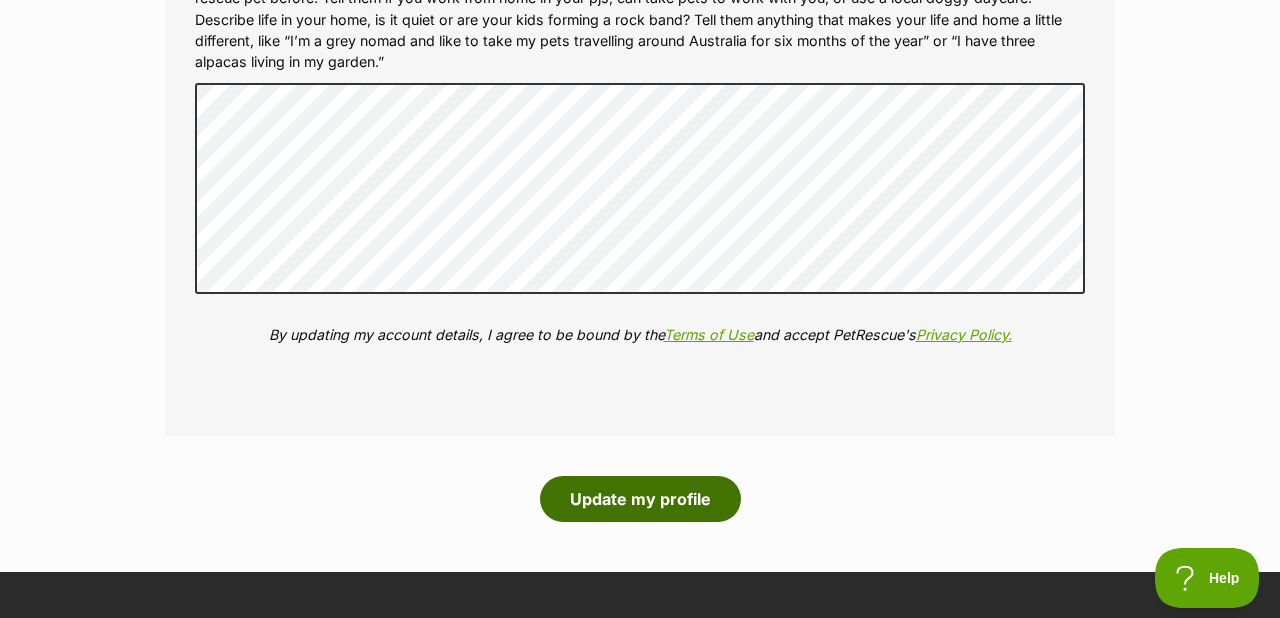 click on "Update my profile" at bounding box center [640, 499] 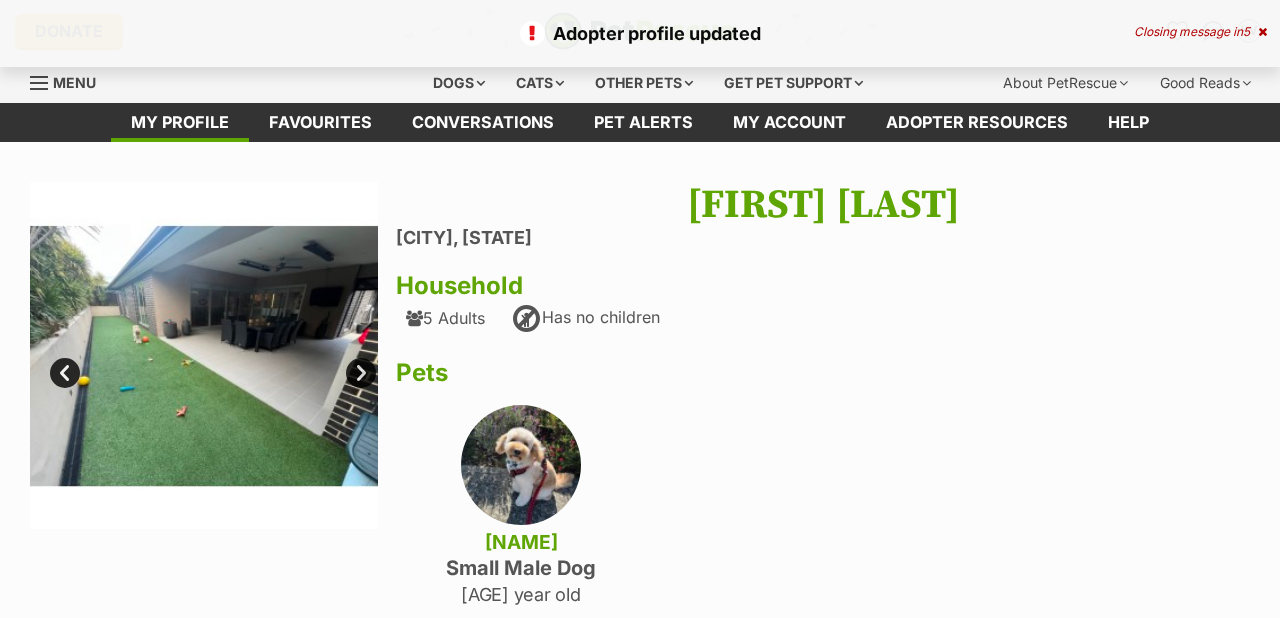 scroll, scrollTop: 0, scrollLeft: 0, axis: both 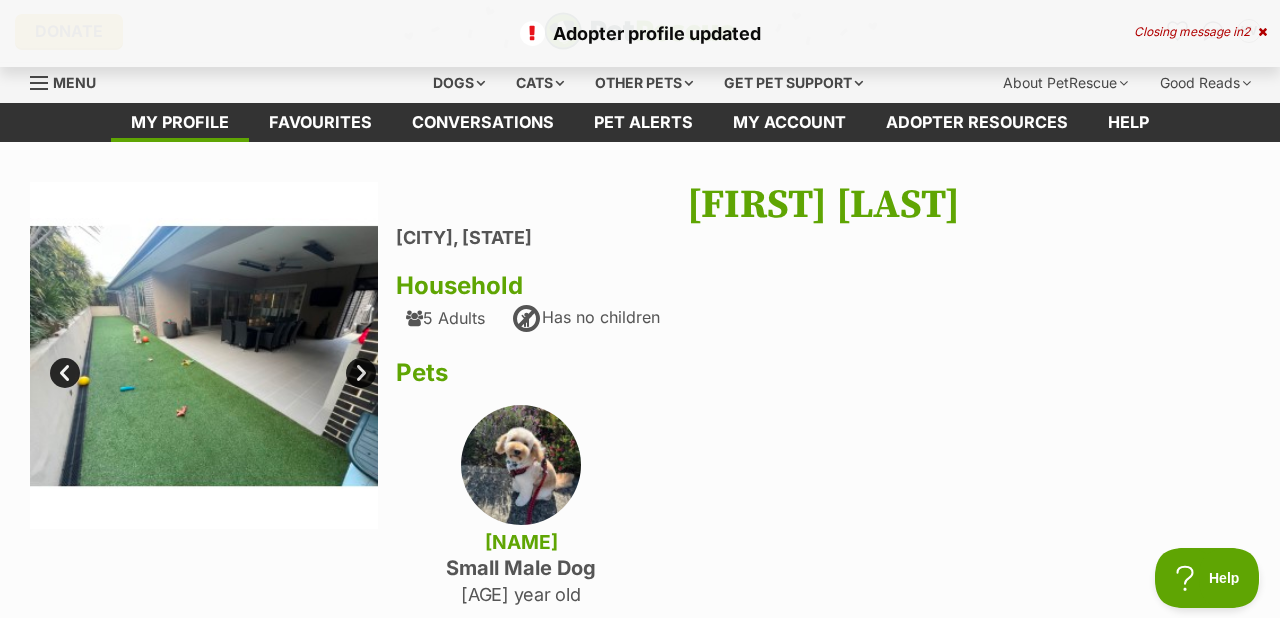 click at bounding box center [1262, 32] 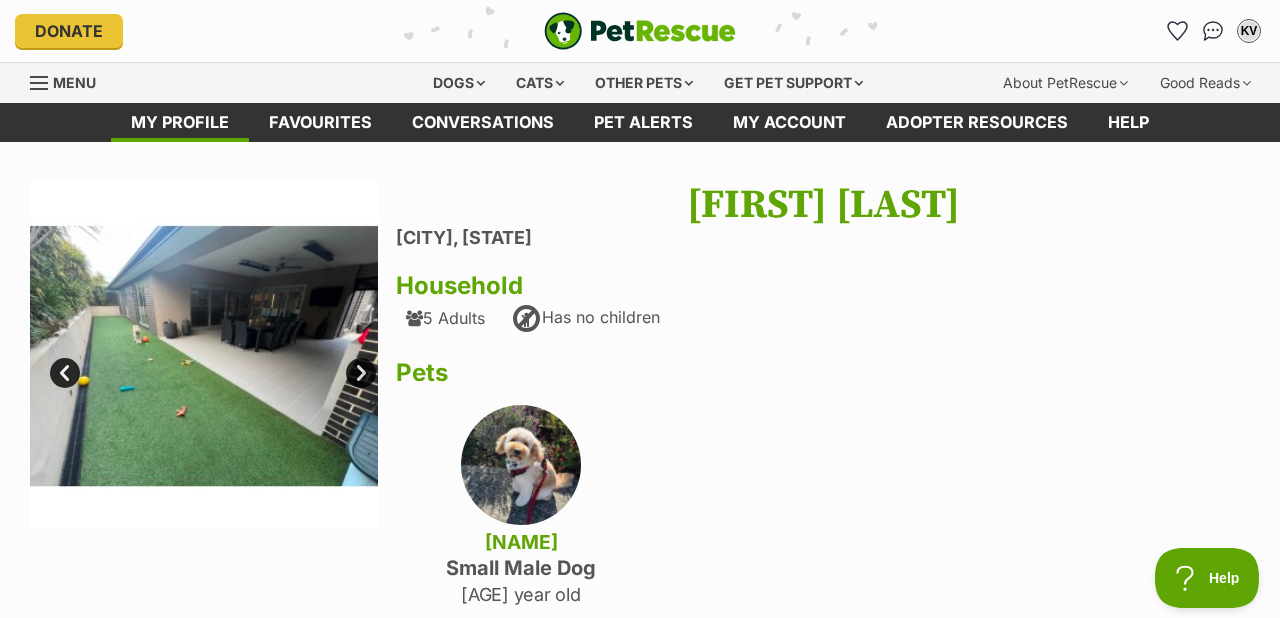 click on "Dogs
Find a dog on PetRescue
View all dogs
Browse all of the doggos looking for a home
Senior dogs
Fill their golden years with love and happiness
Bonded pets
Dogs that need to be adopted together
Dogs looking for foster care
Dogs looking for a temporary home
Dog adoption assistance
How to set up an adopter profile
A guide to setting up your account
Pet adoption tips
Tips to boost your pet search
Creating and managing pet alerts
Get notified about a pawfect match!
Do you speak dog?
Understanding your furry friend
Search by location
VIC
TAS
NT
WA
SA
QLD
NSW
ACT
PetRescue TV
All the joy & happiness you’ll need today. Visit PetRescue TV!
Start watching now!
Cats
Find a cat on PetRescue
View all cats
Browse all of the cats looking for a home" at bounding box center (640, 83) 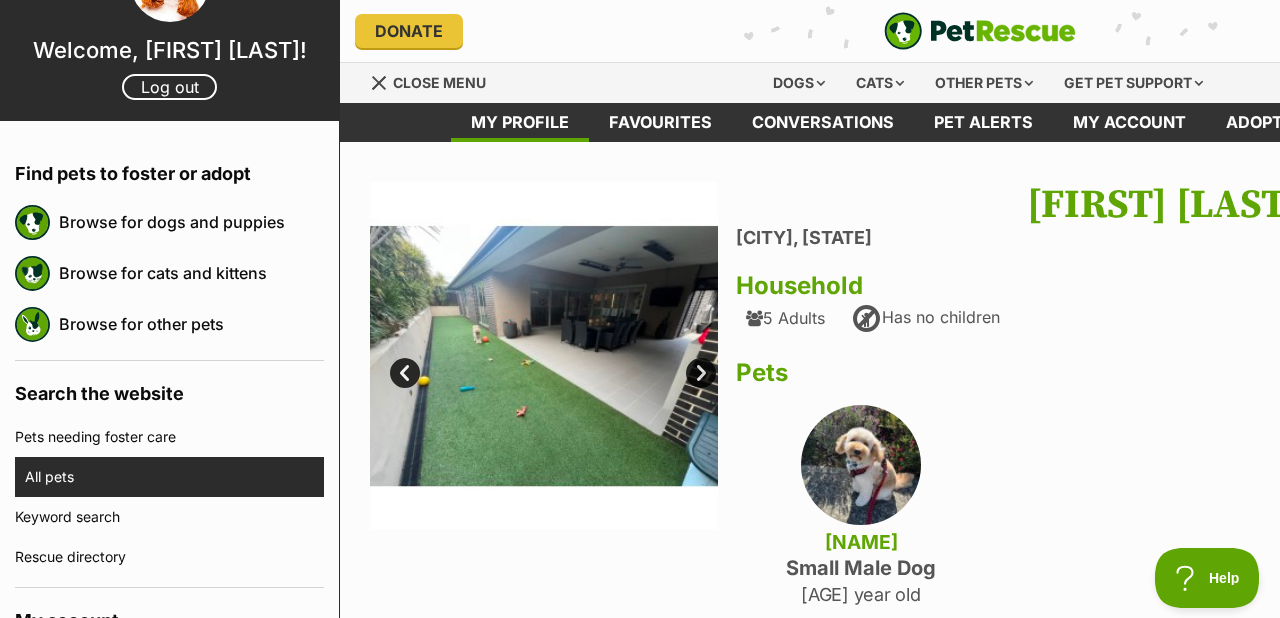 scroll, scrollTop: 211, scrollLeft: 0, axis: vertical 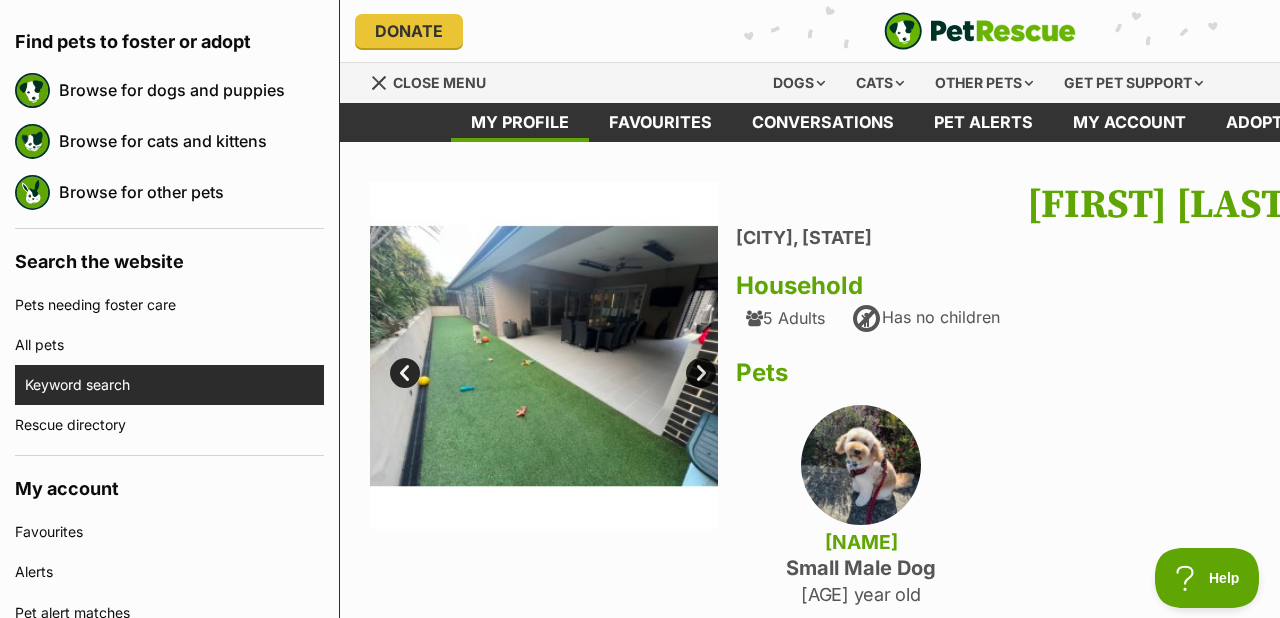 click on "Keyword search" at bounding box center (174, 385) 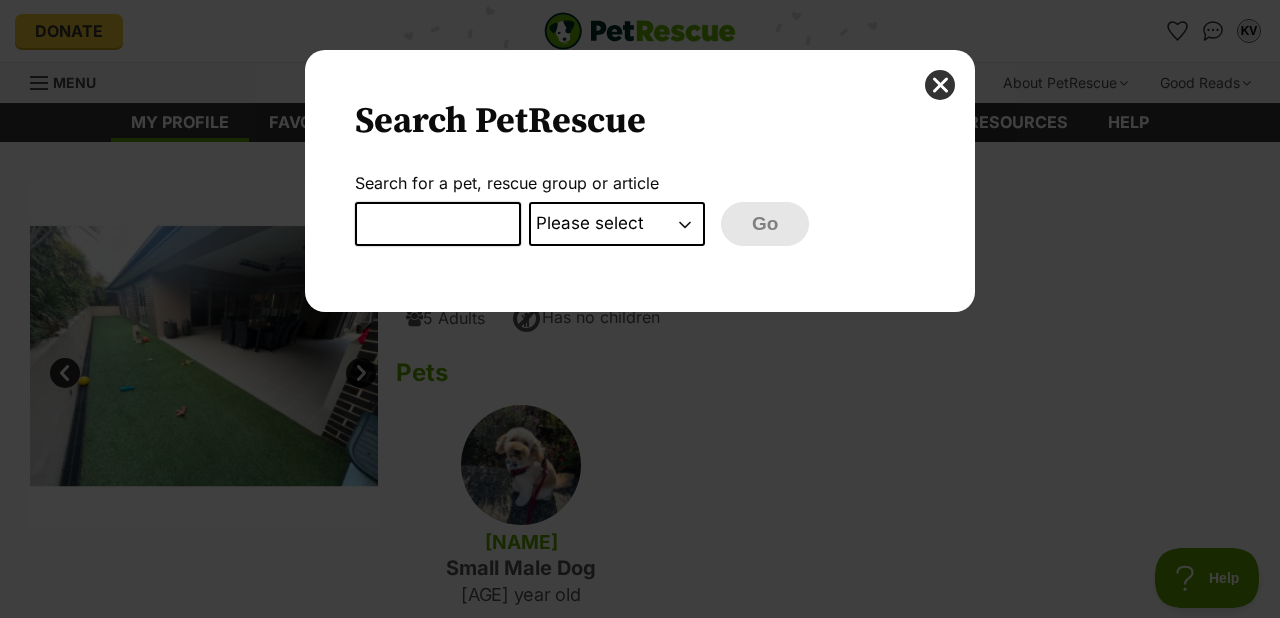 click at bounding box center [438, 224] 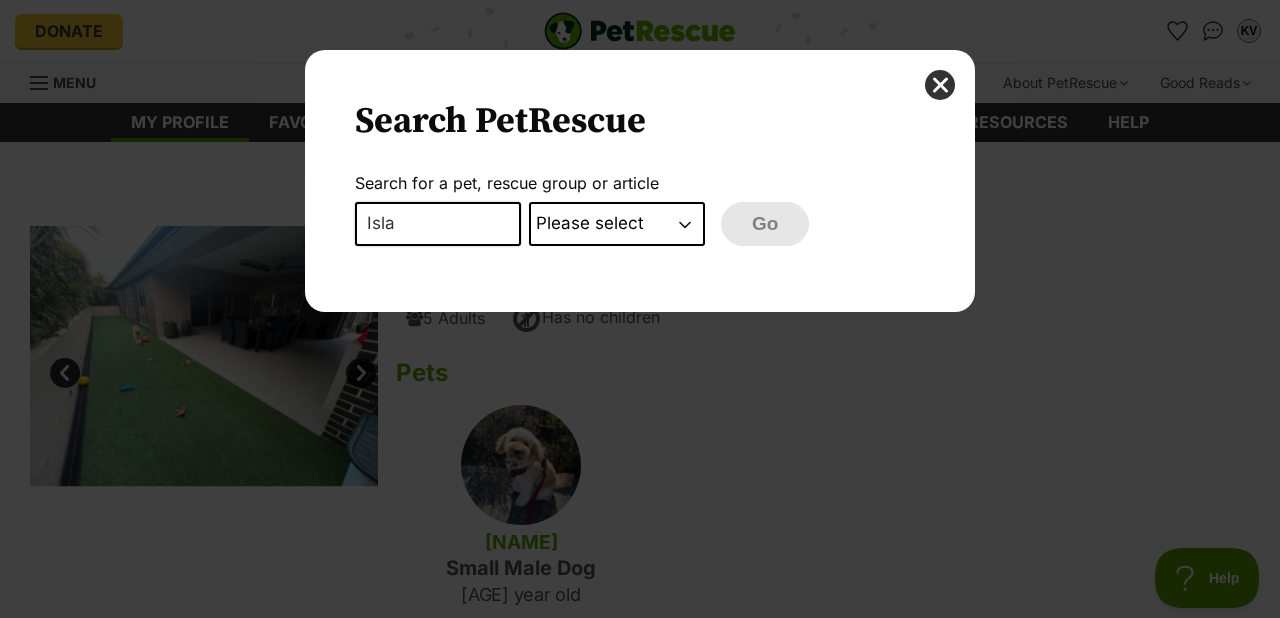 type on "Isla" 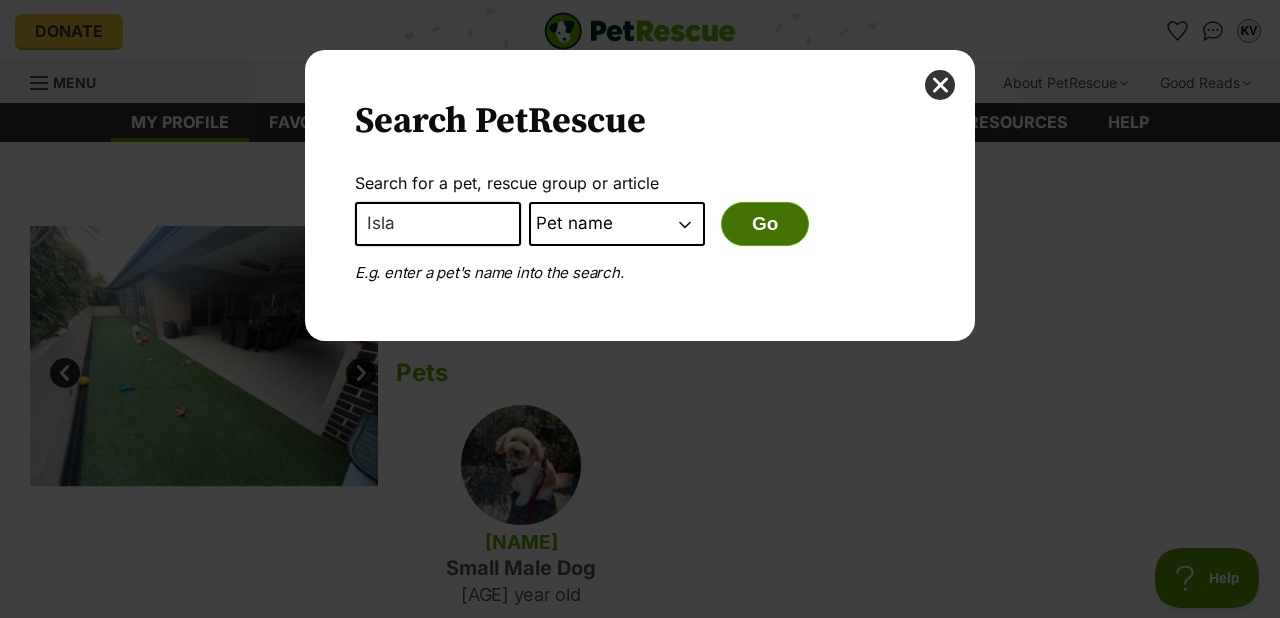 click on "Go" at bounding box center [765, 224] 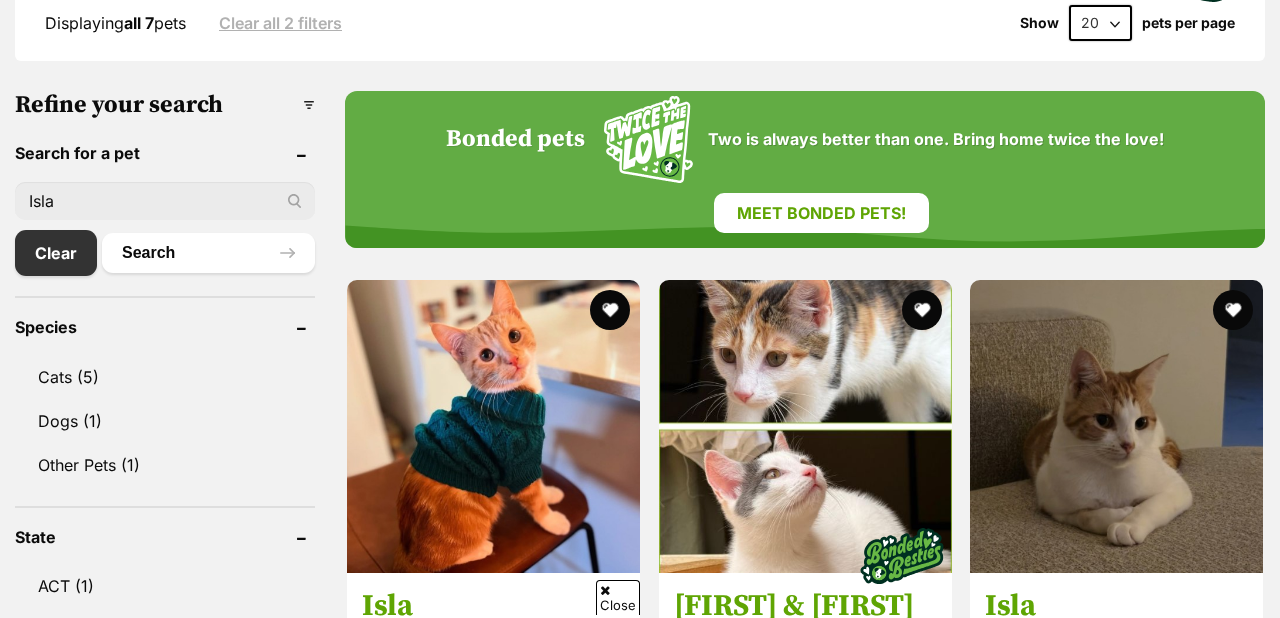 scroll, scrollTop: 1318, scrollLeft: 0, axis: vertical 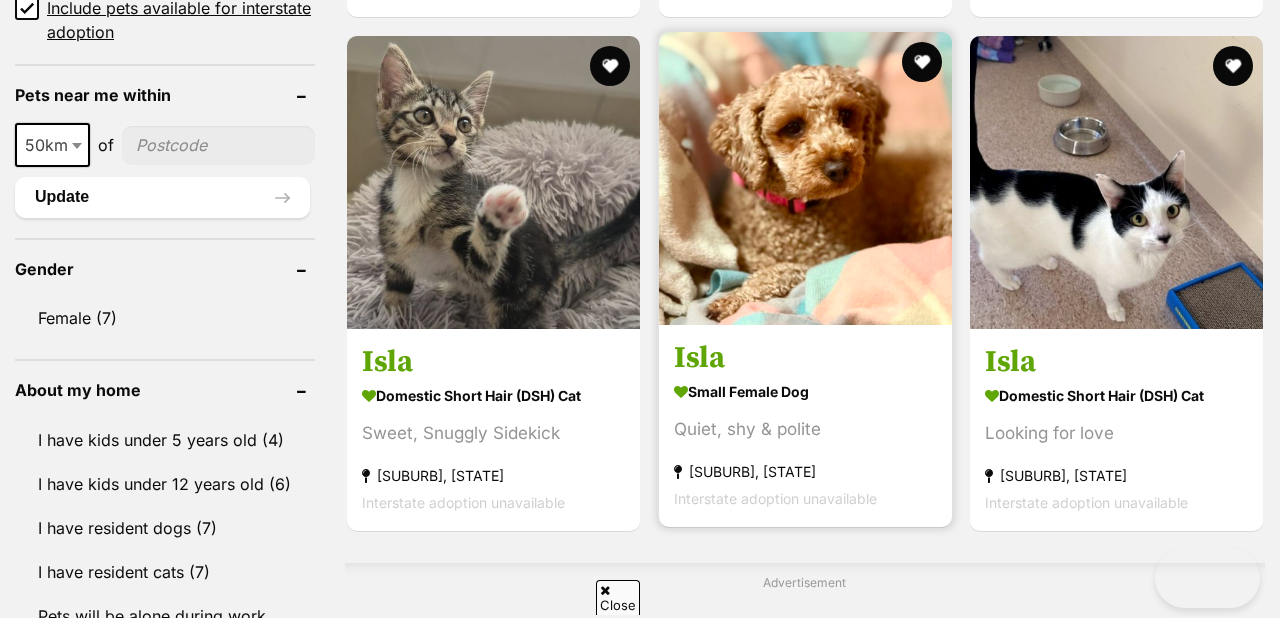 click at bounding box center (805, 178) 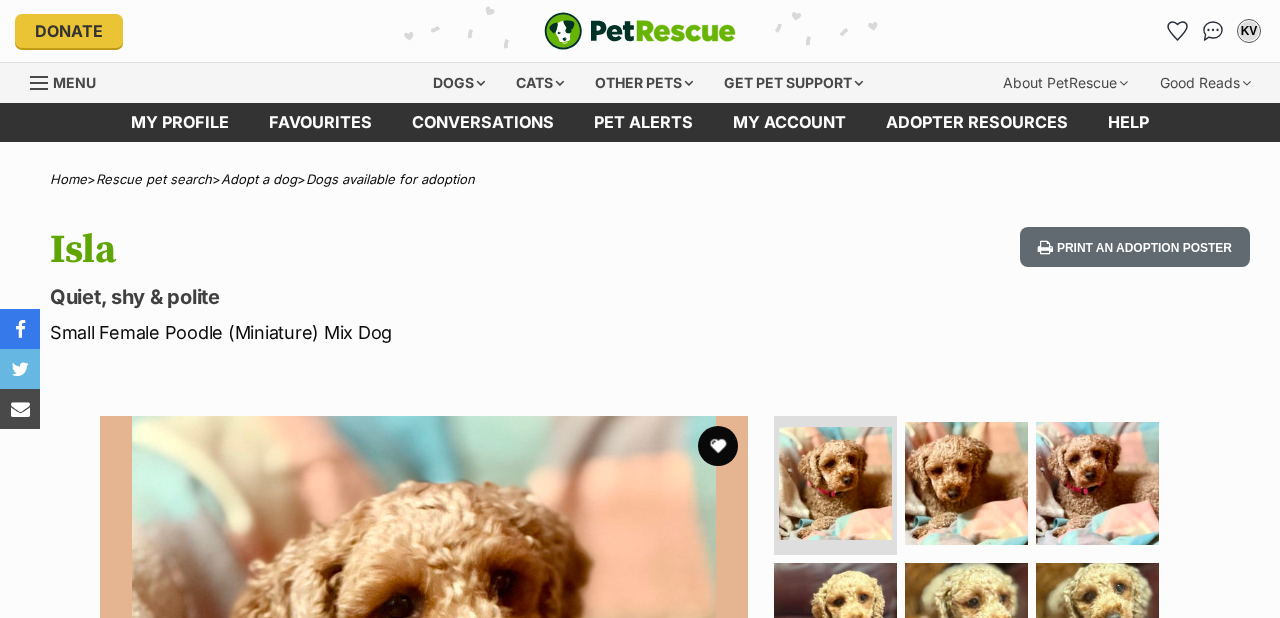 scroll, scrollTop: 0, scrollLeft: 0, axis: both 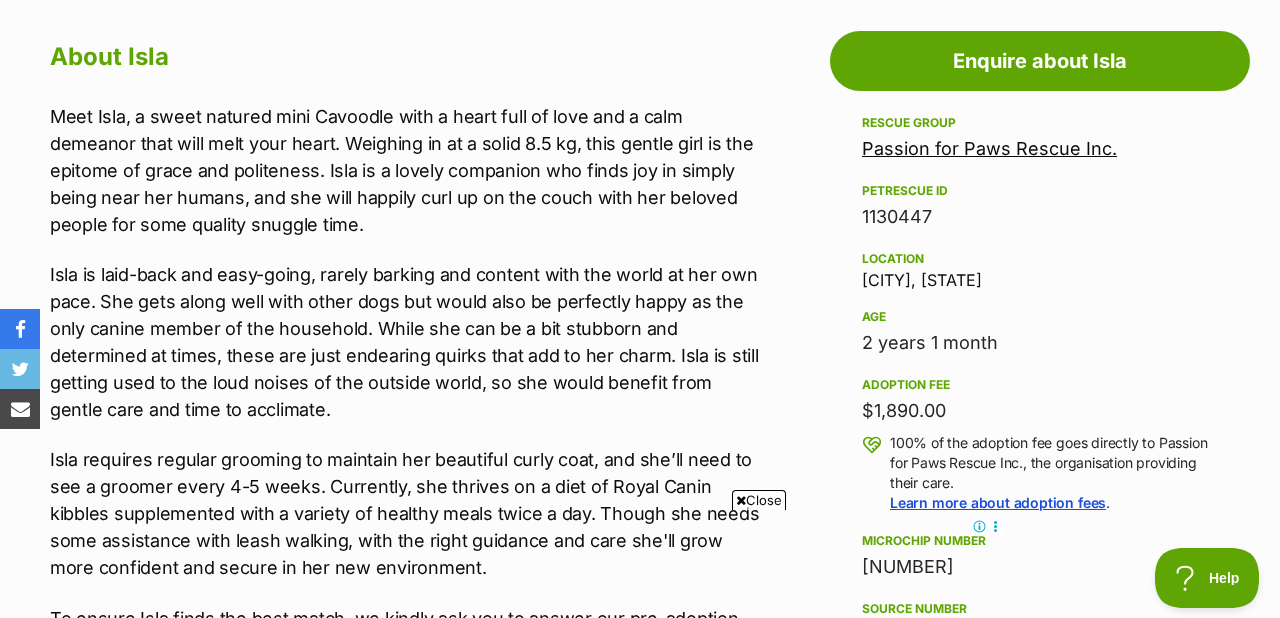 click on "Close" at bounding box center (759, 500) 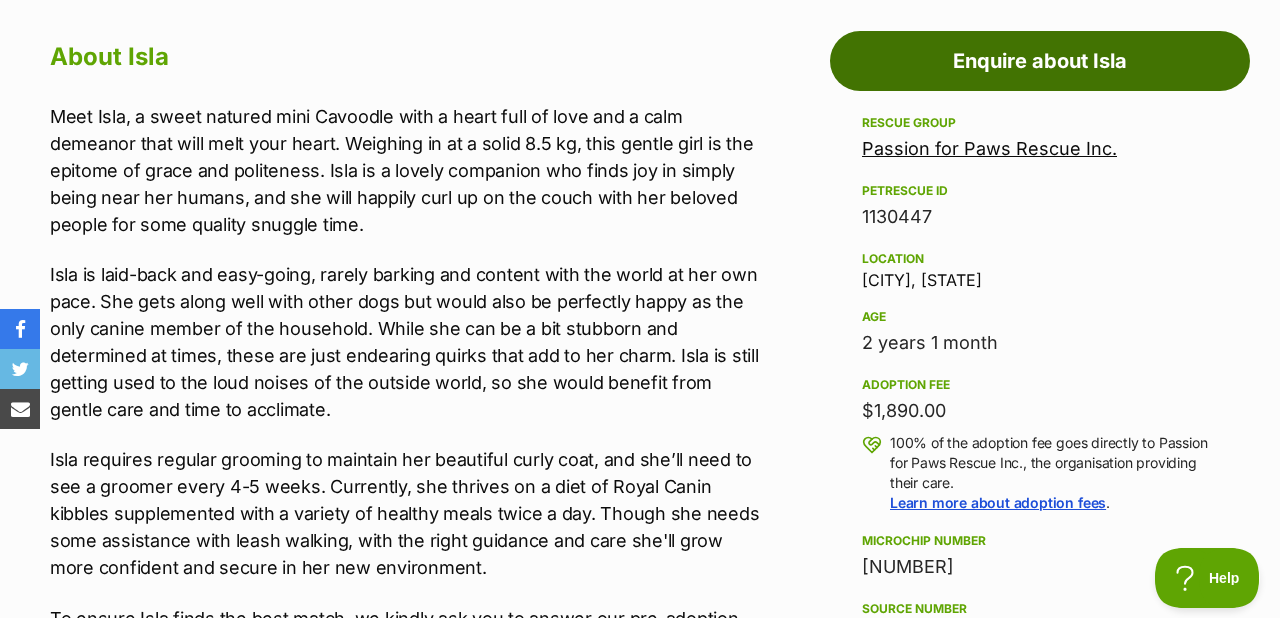 click on "Enquire about Isla" at bounding box center [1040, 61] 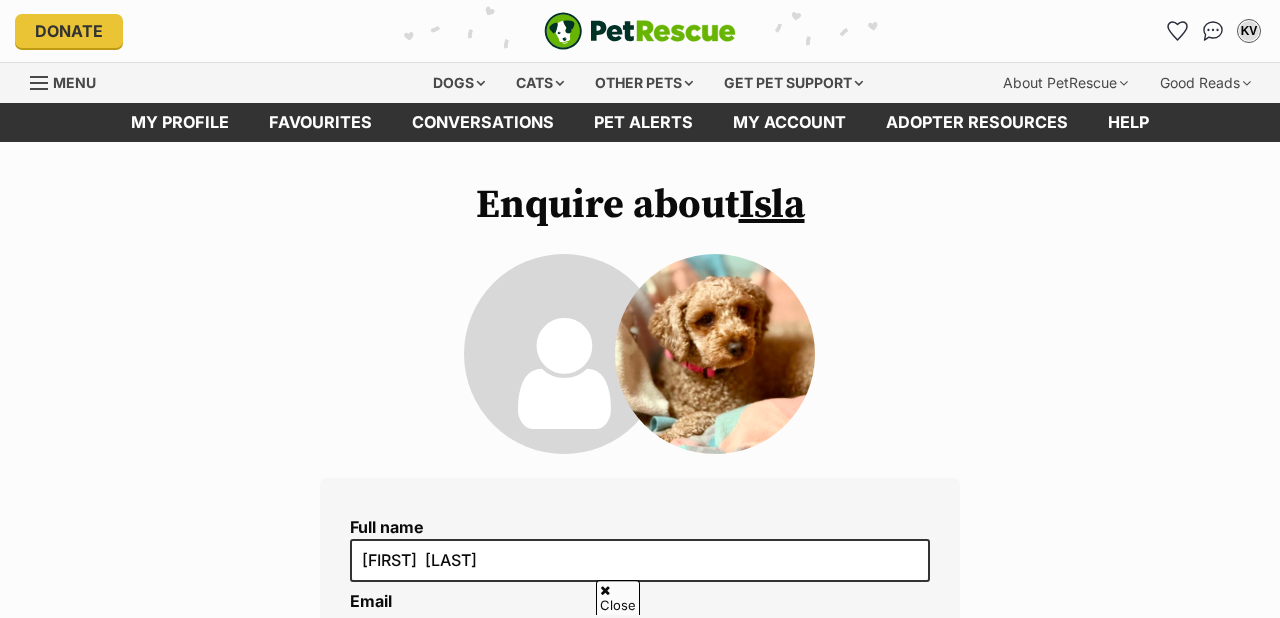 scroll, scrollTop: 660, scrollLeft: 0, axis: vertical 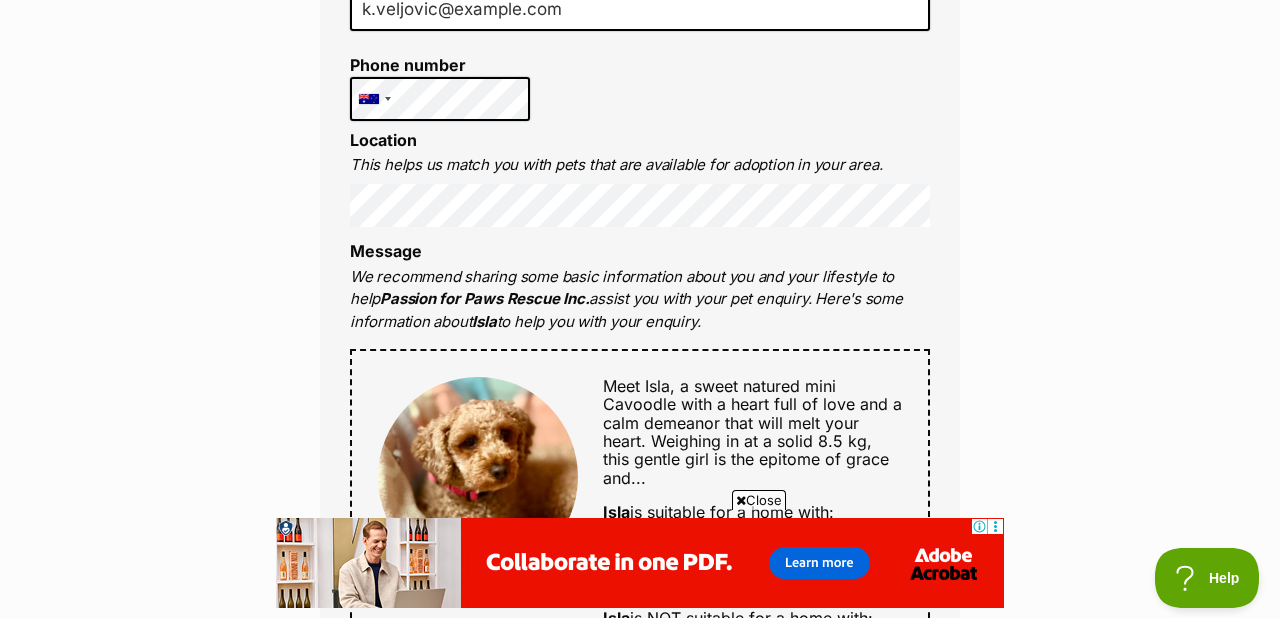 click on "Close" at bounding box center [759, 500] 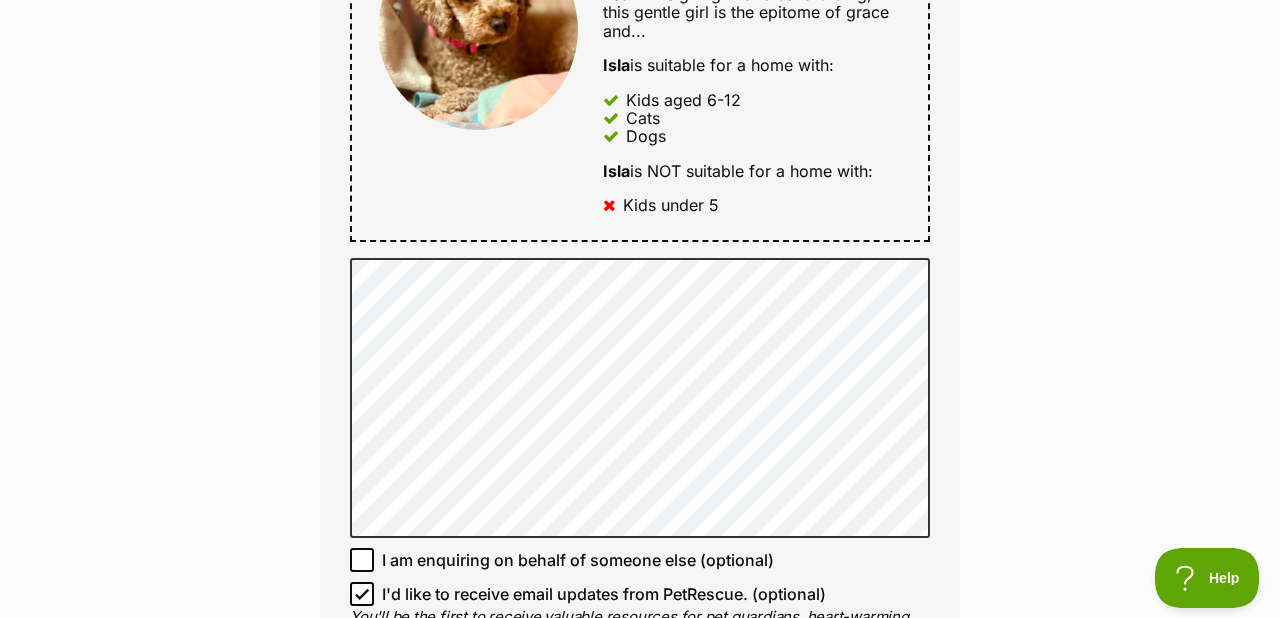 scroll, scrollTop: 1185, scrollLeft: 0, axis: vertical 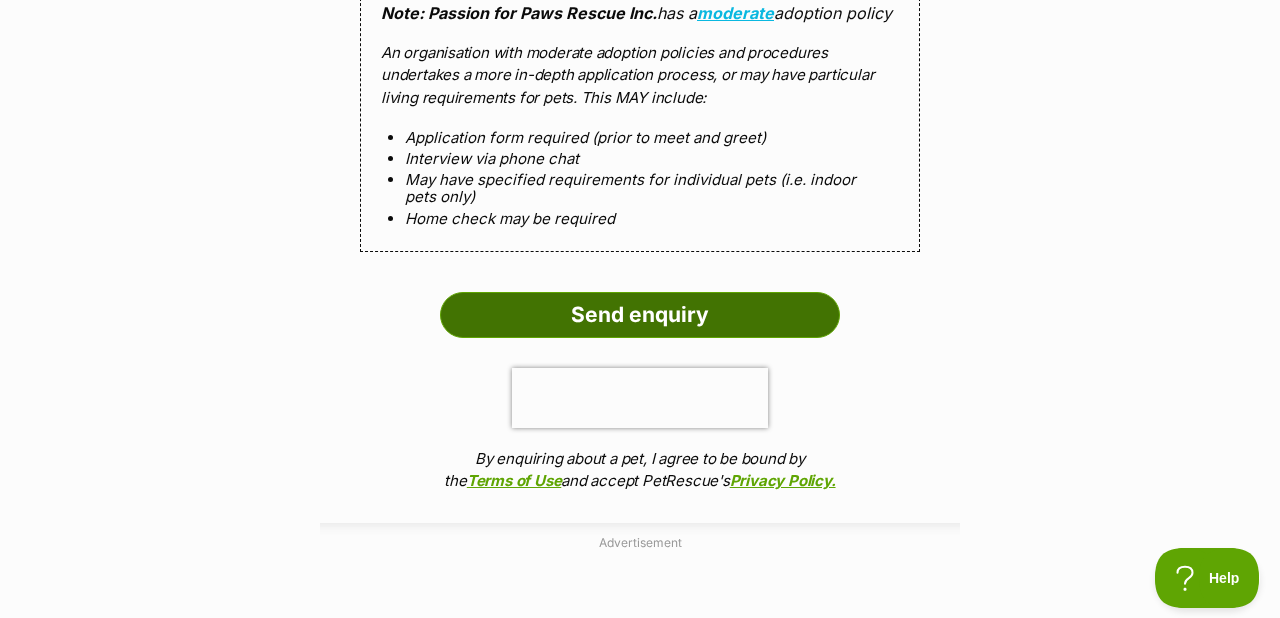 click on "Send enquiry" at bounding box center [640, 315] 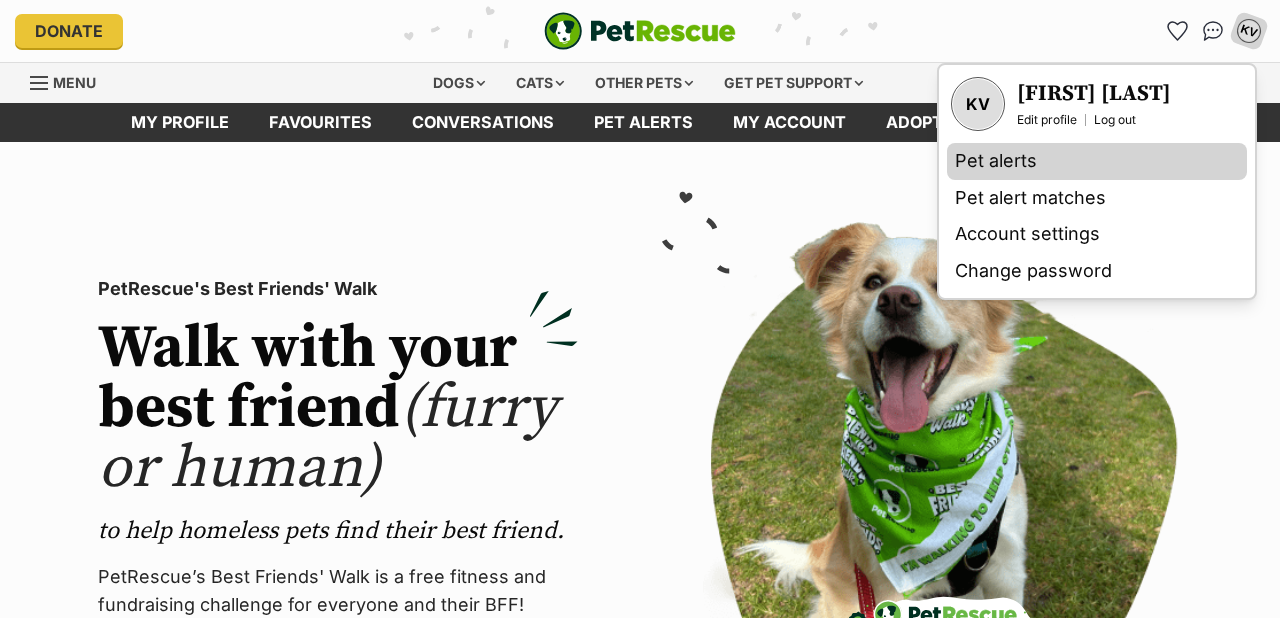 scroll, scrollTop: 0, scrollLeft: 0, axis: both 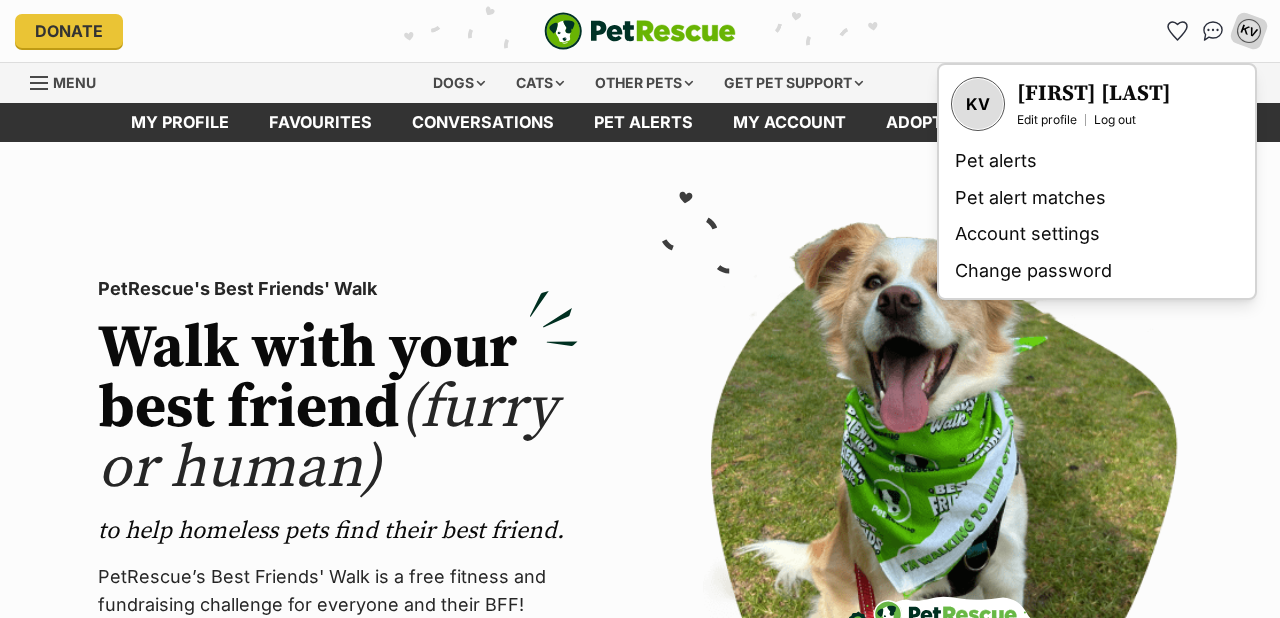 click on "[FIRST] [LAST]" at bounding box center (1094, 94) 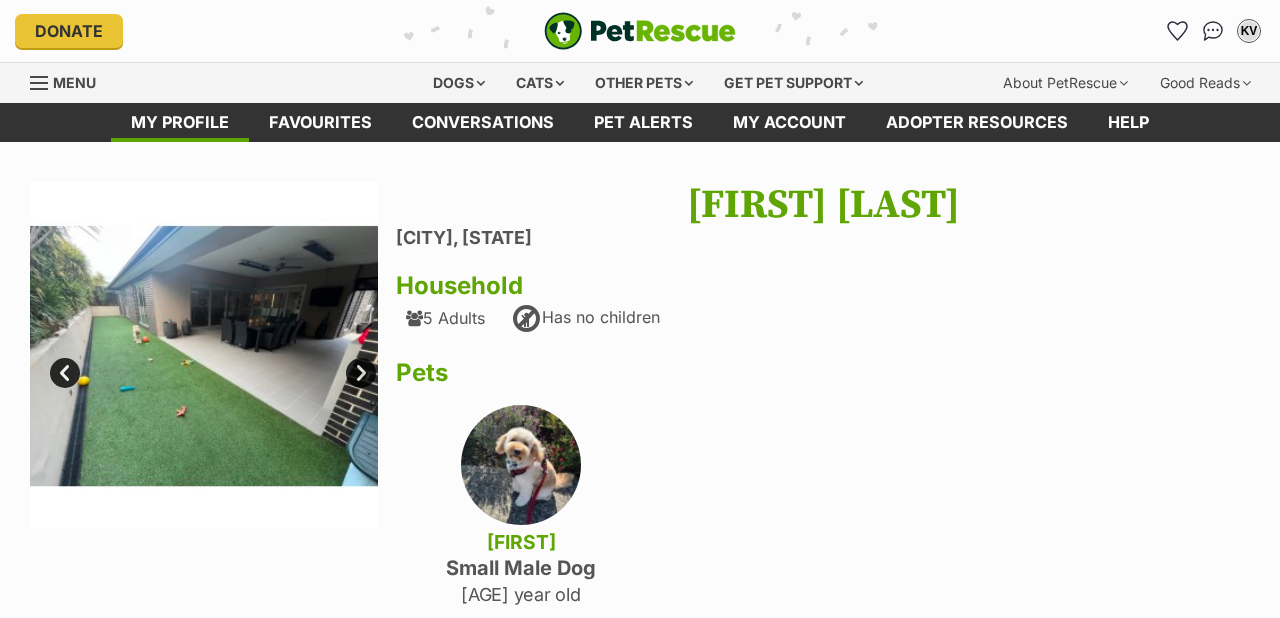 scroll, scrollTop: 0, scrollLeft: 0, axis: both 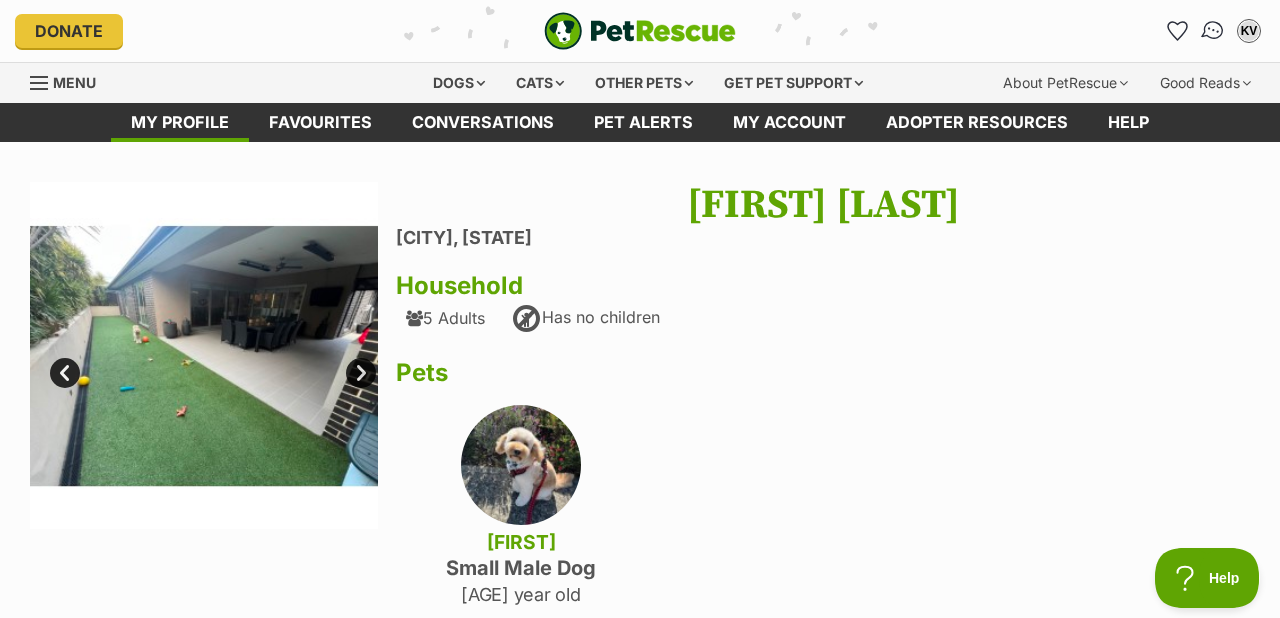click at bounding box center (1213, 31) 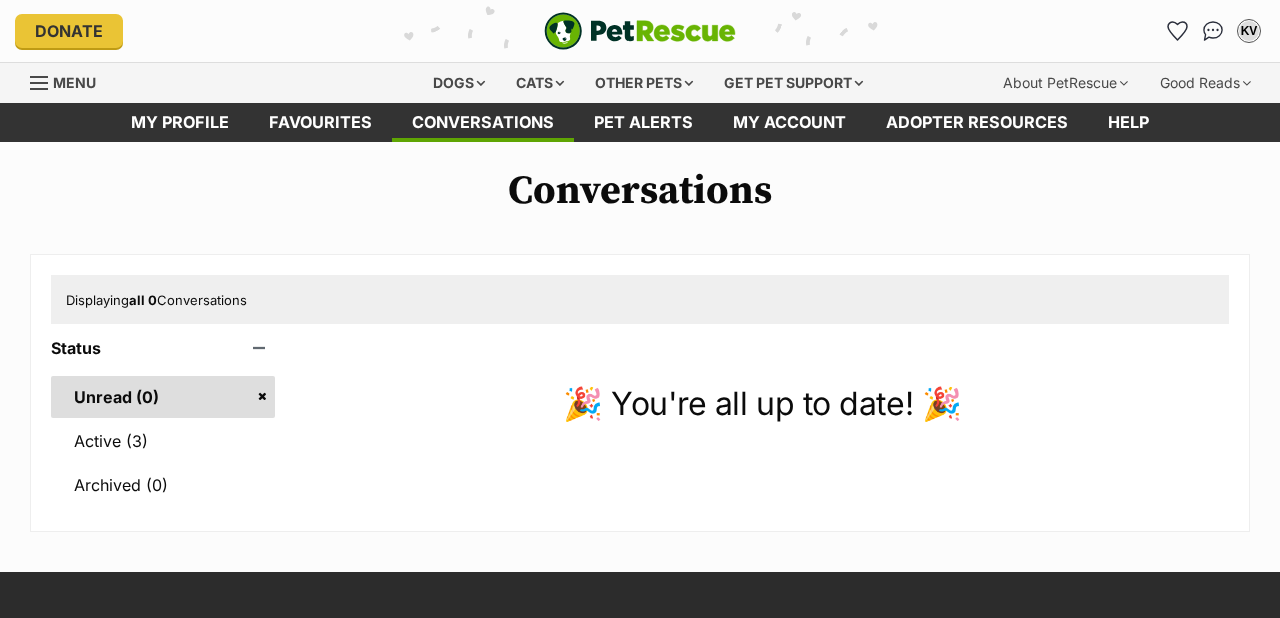 scroll, scrollTop: 0, scrollLeft: 0, axis: both 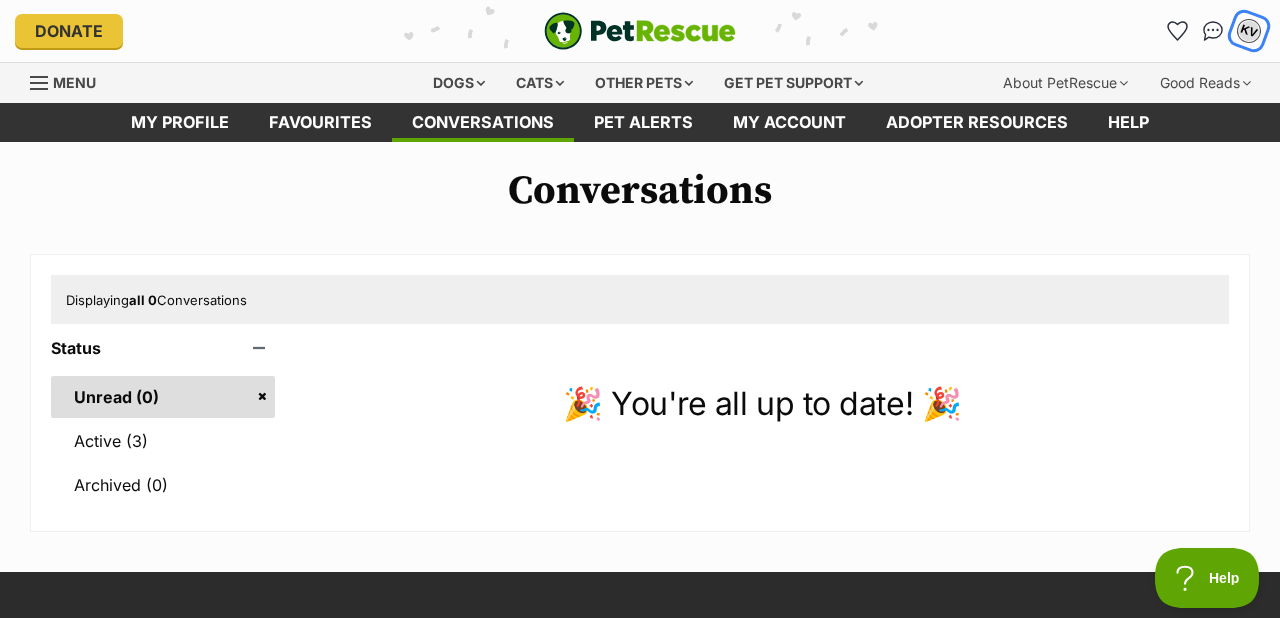 click on "KV" at bounding box center (1249, 31) 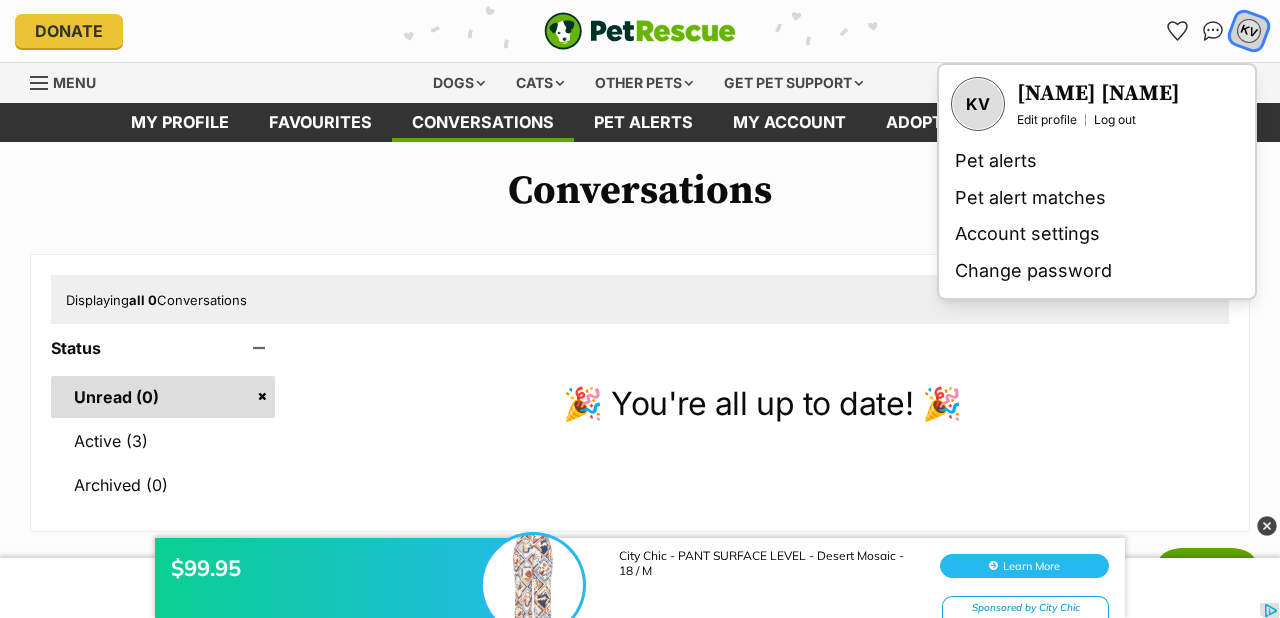 scroll, scrollTop: 0, scrollLeft: 0, axis: both 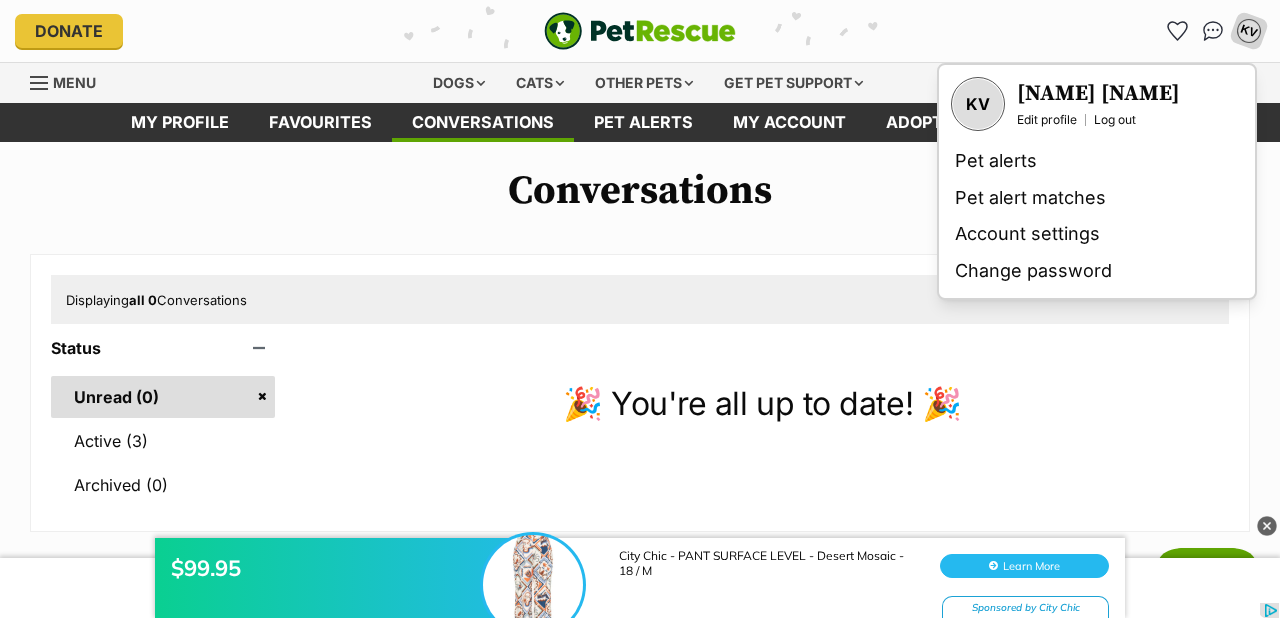 click at bounding box center (1267, 526) 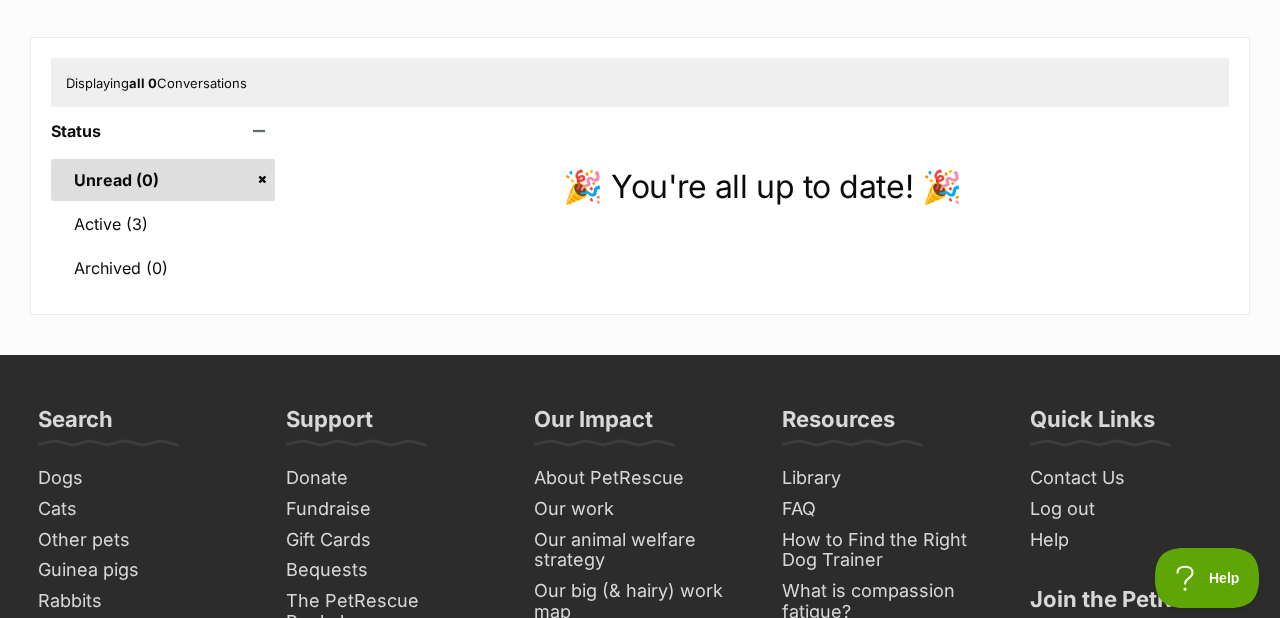 scroll, scrollTop: 0, scrollLeft: 0, axis: both 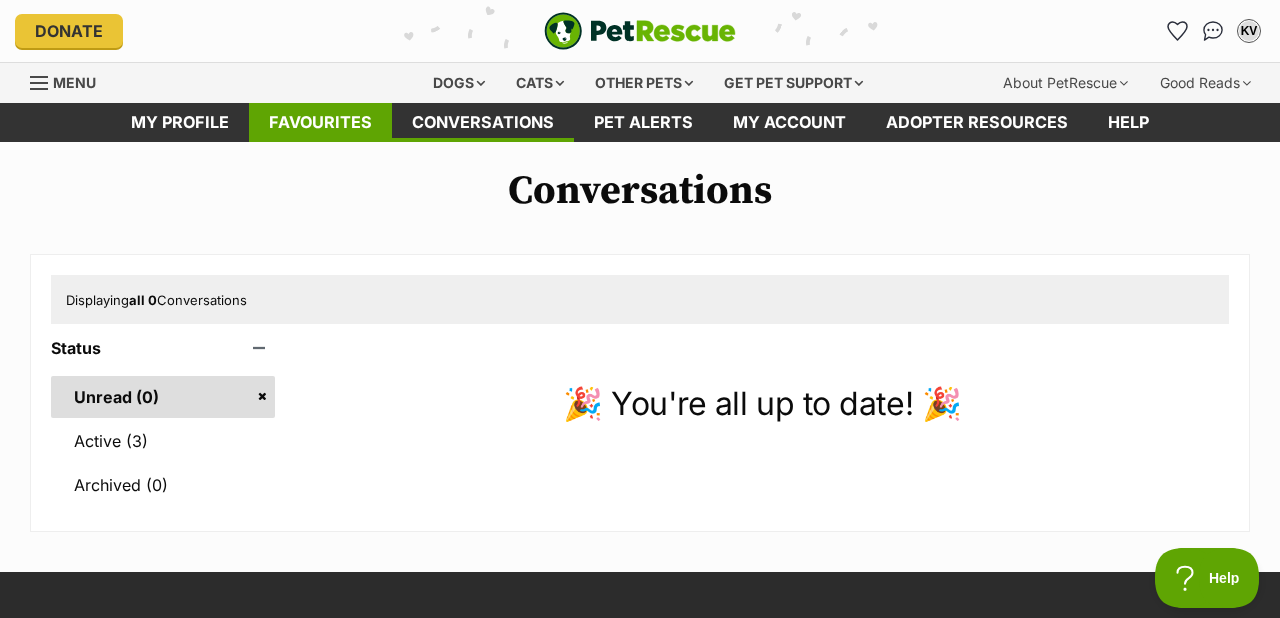 click on "Favourites" at bounding box center (320, 122) 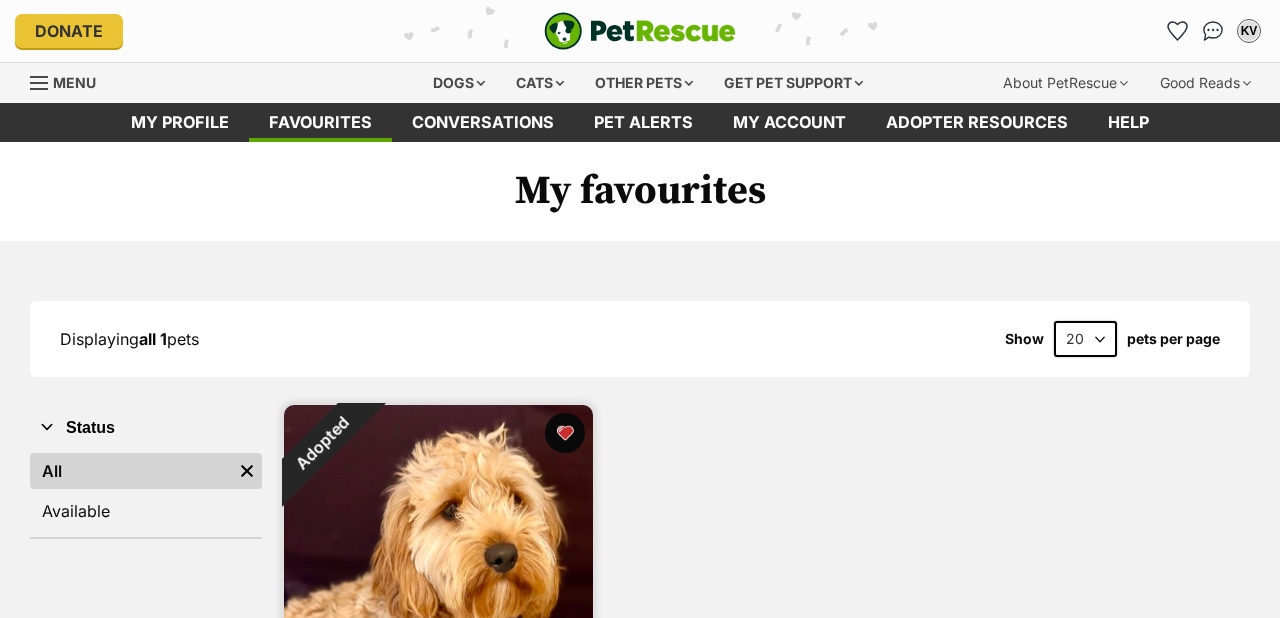 scroll, scrollTop: 0, scrollLeft: 0, axis: both 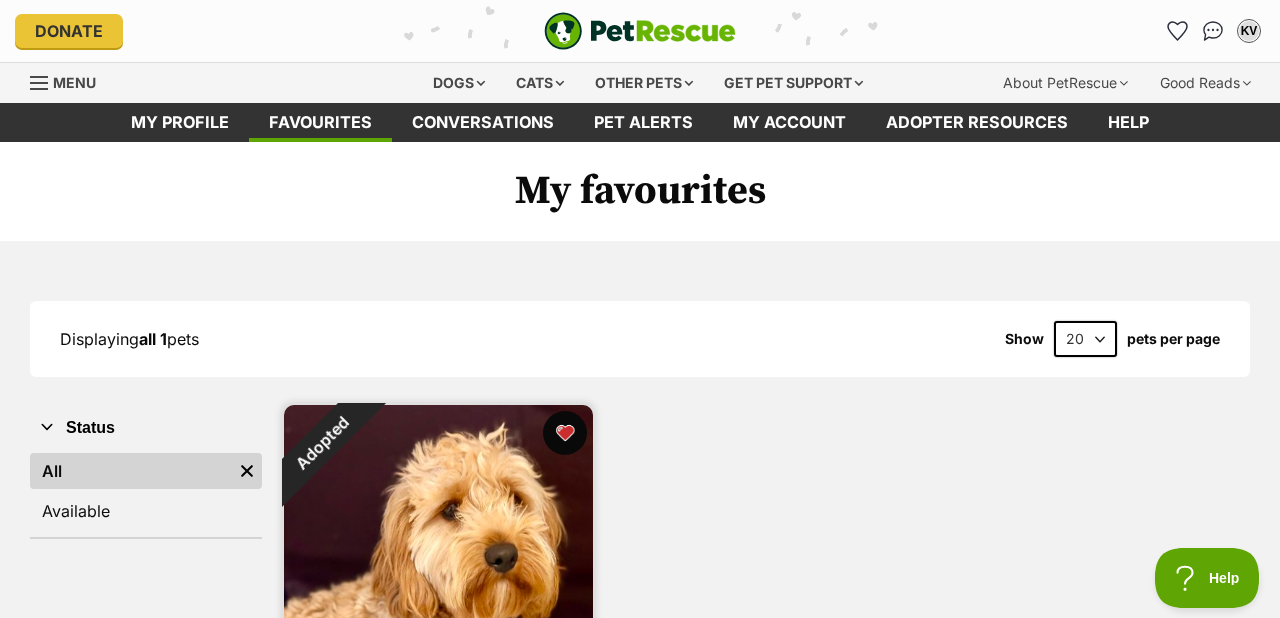 click at bounding box center [565, 433] 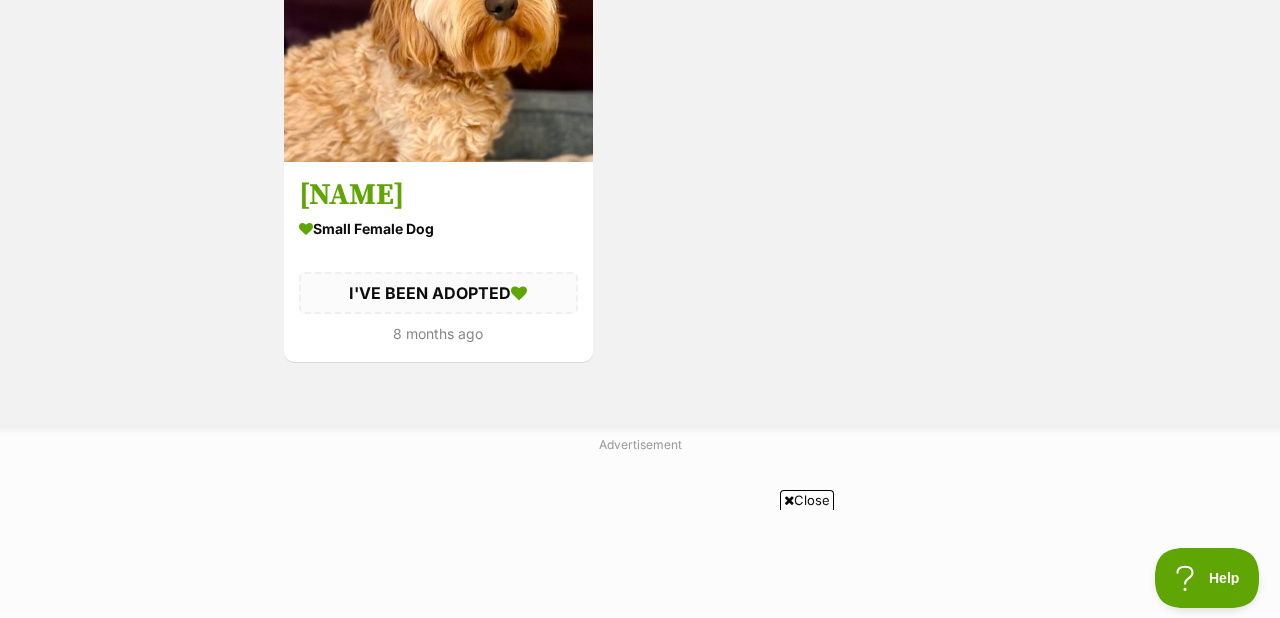 scroll, scrollTop: 0, scrollLeft: 0, axis: both 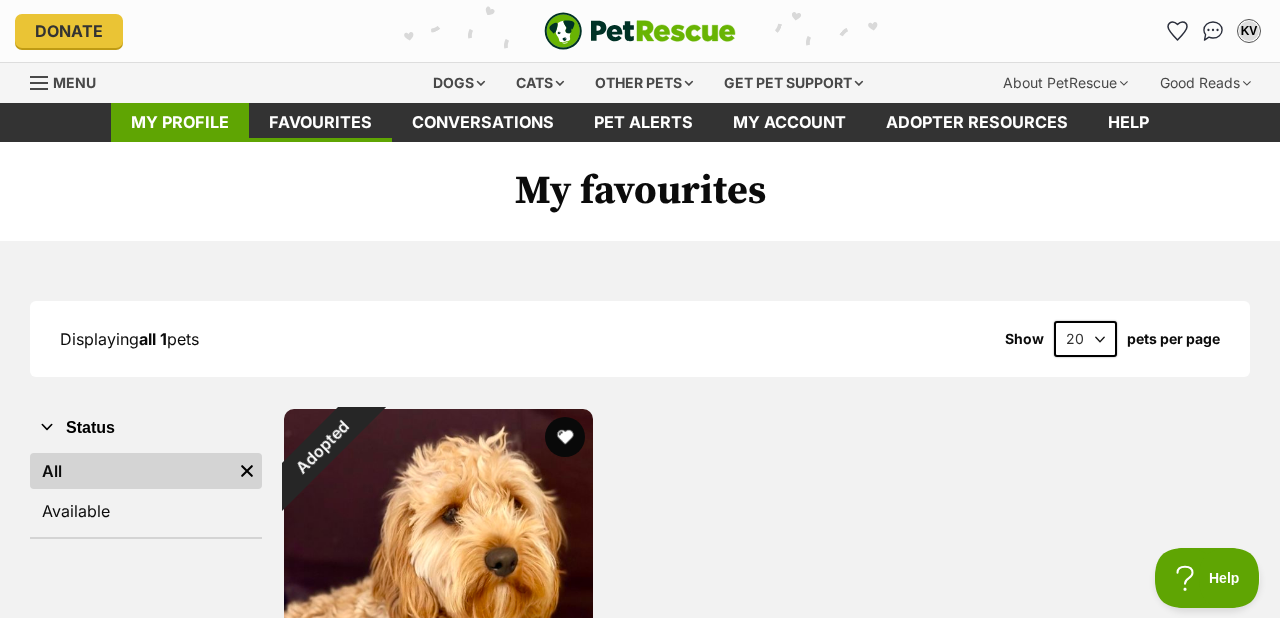 click on "My profile" at bounding box center [180, 122] 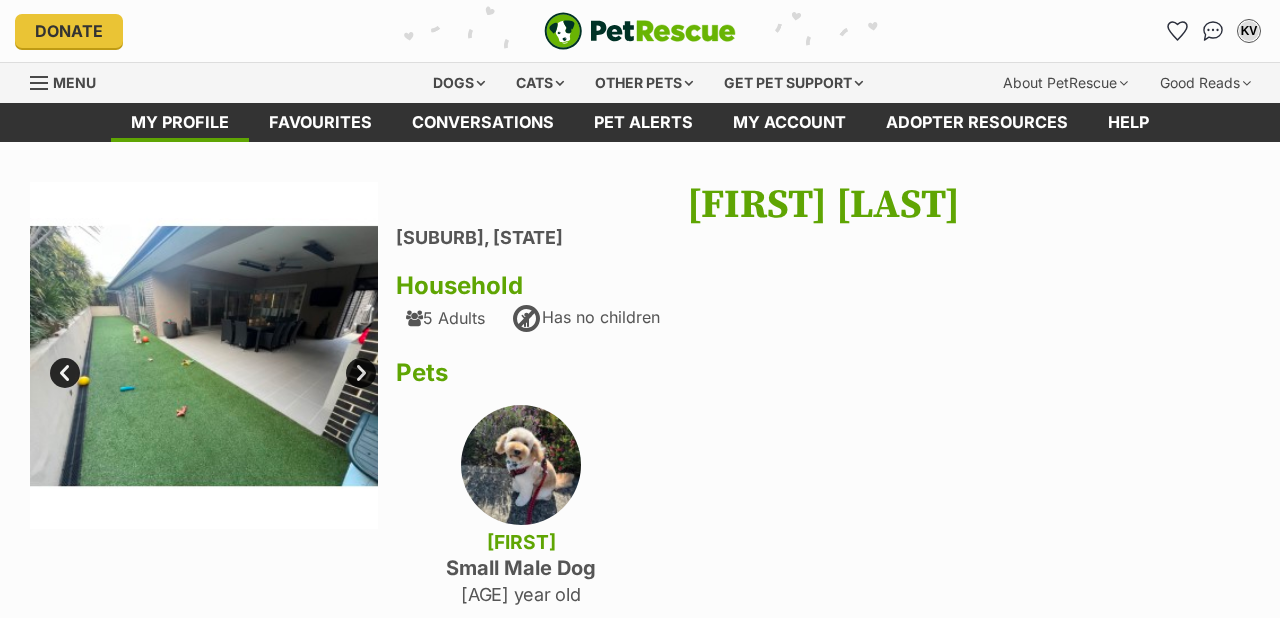 scroll, scrollTop: 0, scrollLeft: 0, axis: both 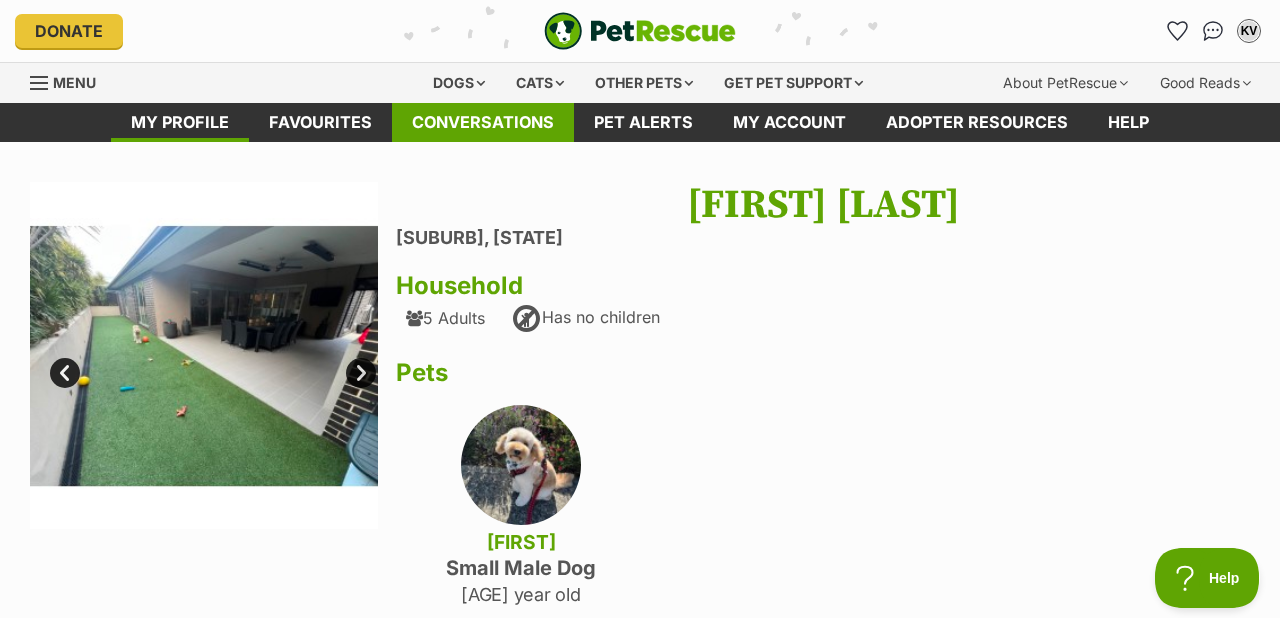click on "Conversations" at bounding box center (483, 122) 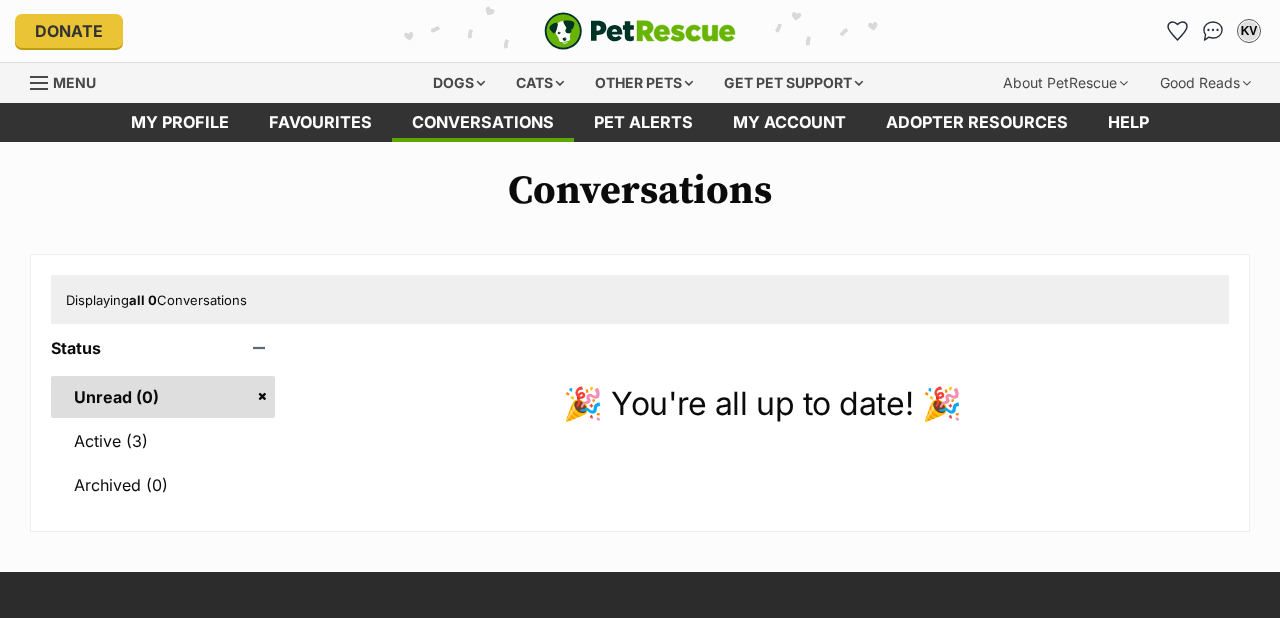 scroll, scrollTop: 0, scrollLeft: 0, axis: both 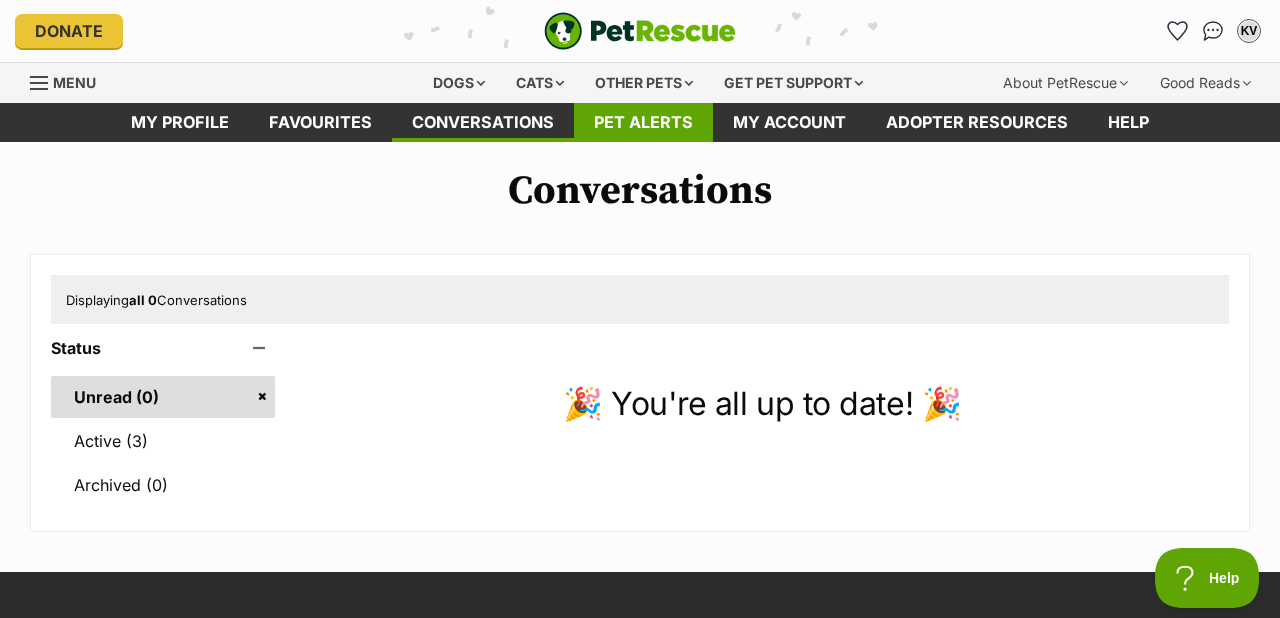 click on "Pet alerts" at bounding box center (643, 122) 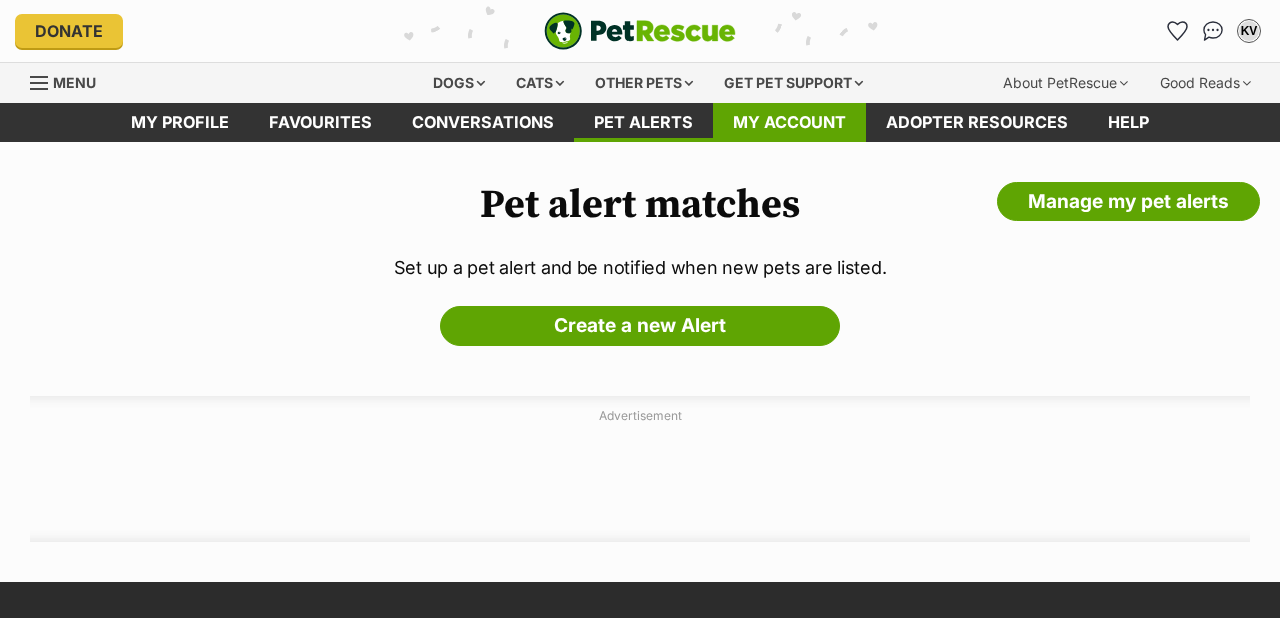 click on "My account" at bounding box center (789, 122) 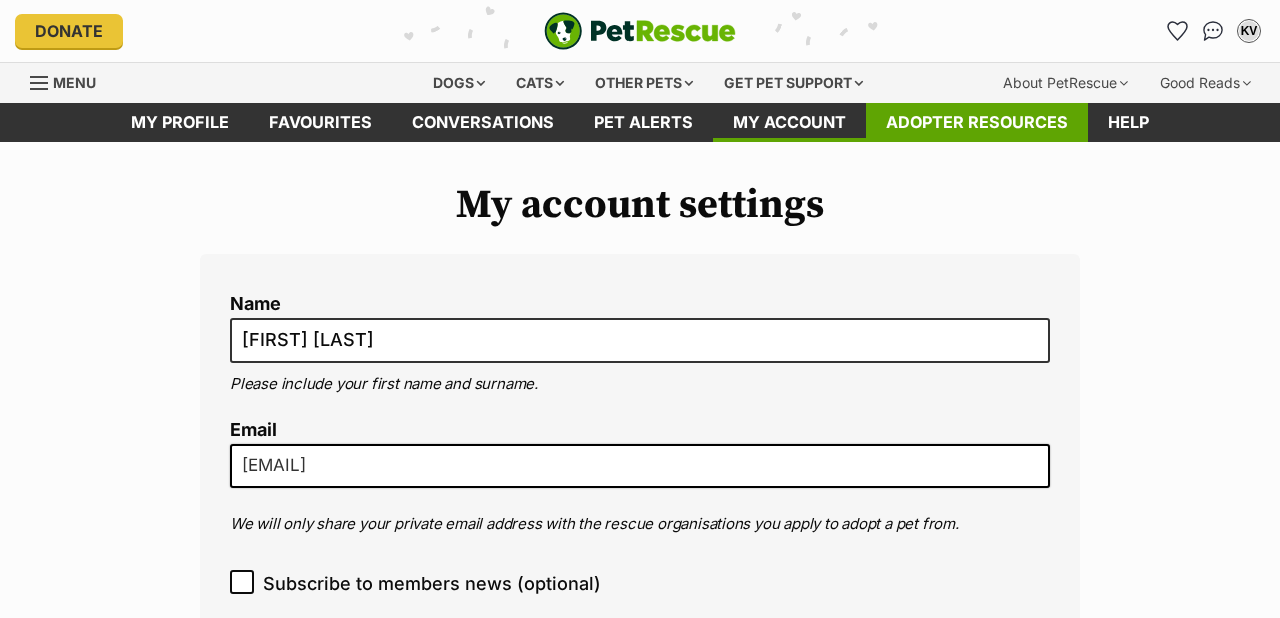 scroll, scrollTop: 0, scrollLeft: 0, axis: both 